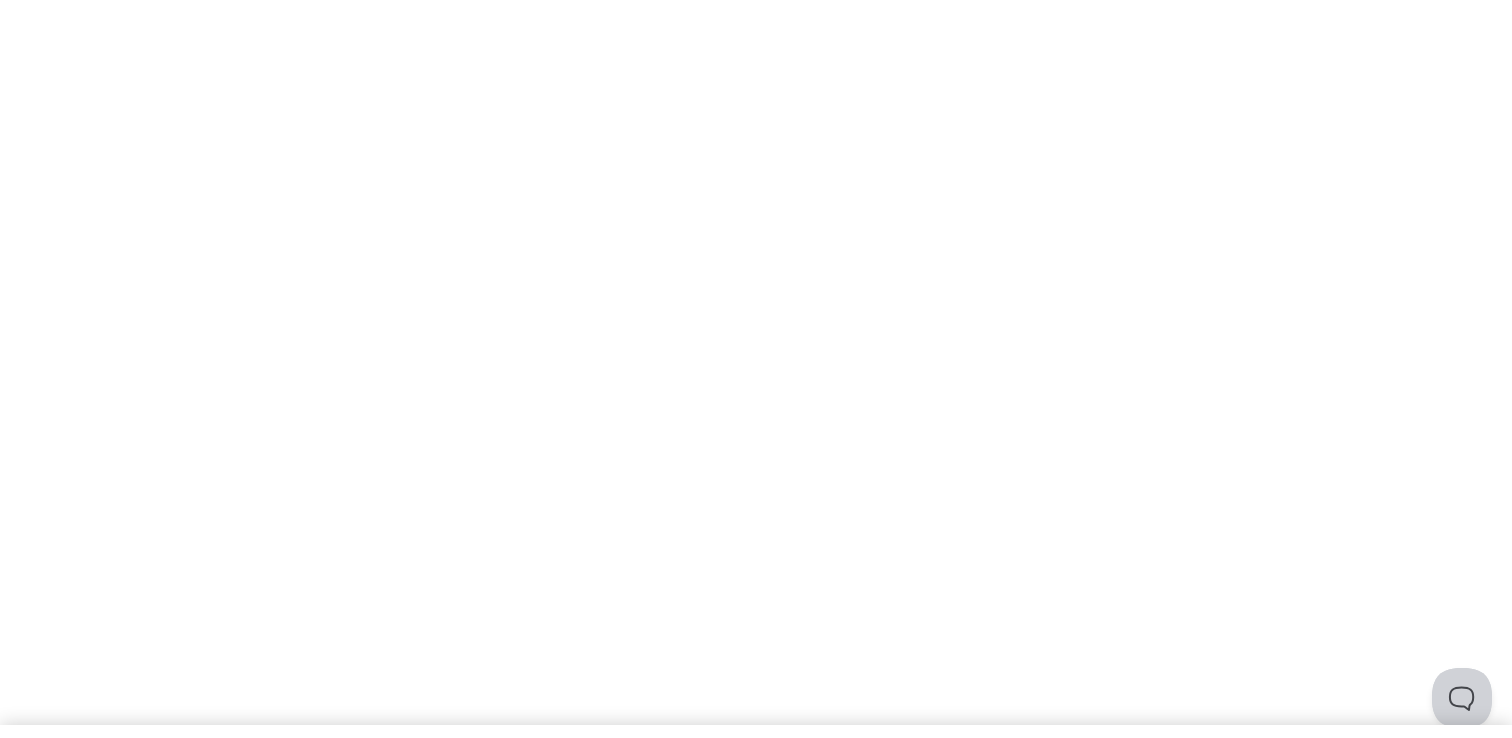 scroll, scrollTop: 0, scrollLeft: 0, axis: both 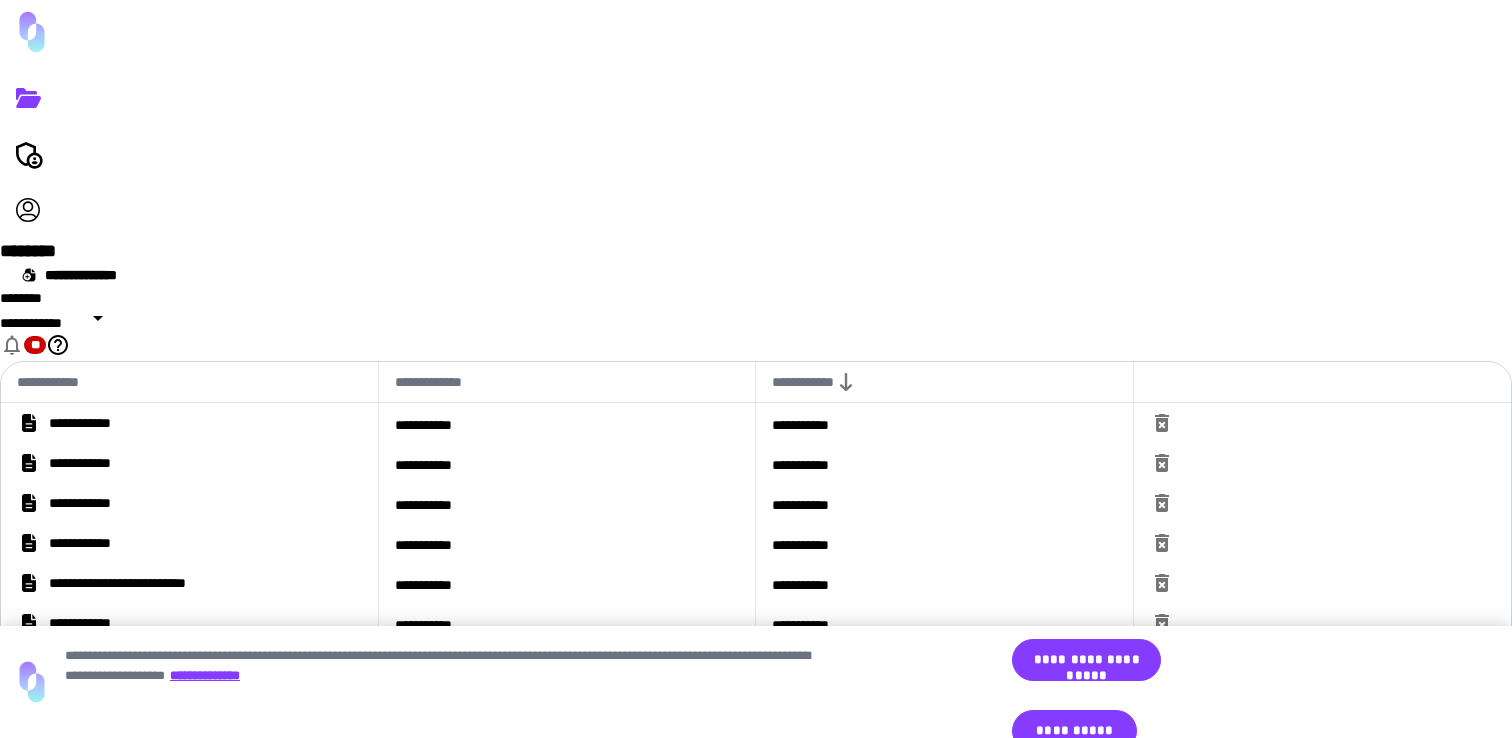 click on "**********" at bounding box center (97, 423) 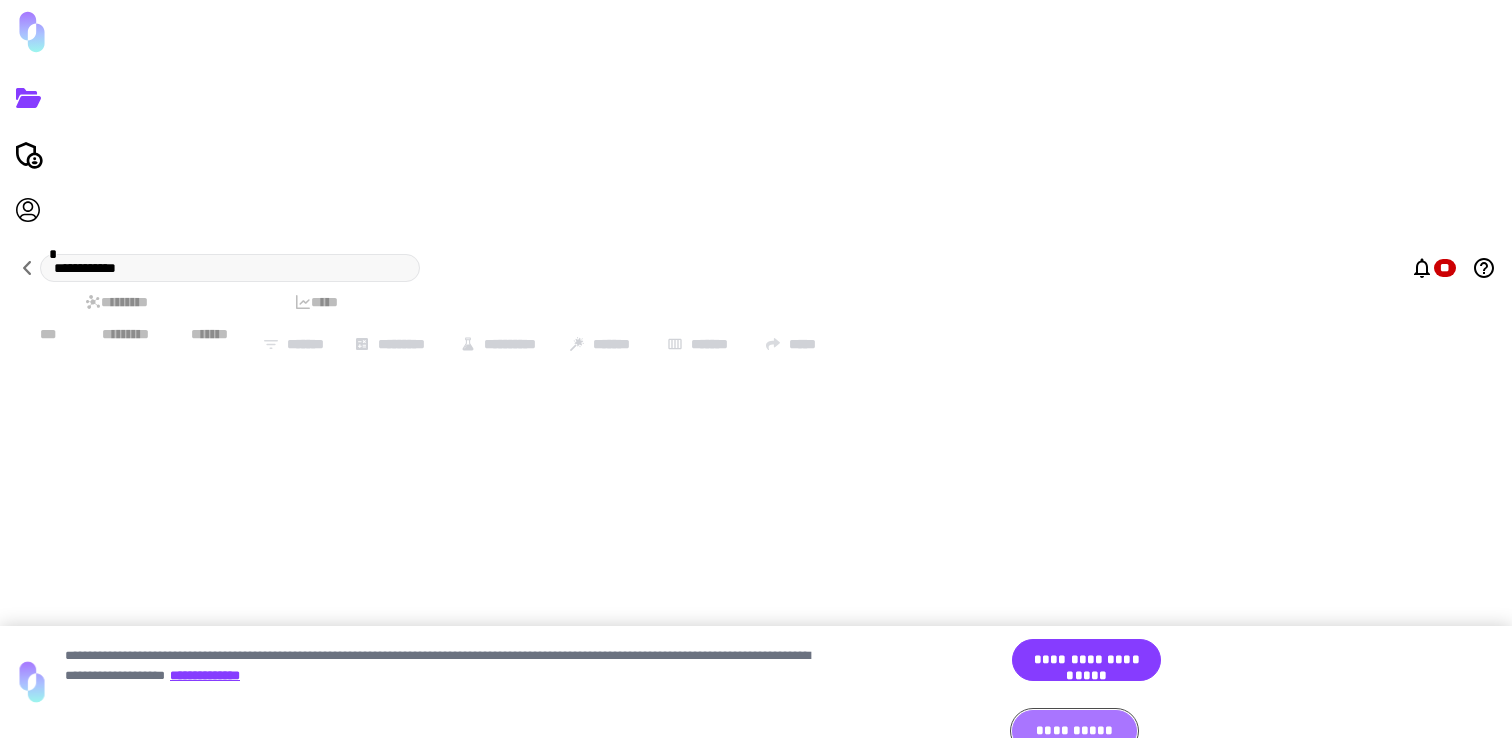 click on "**********" at bounding box center (1074, 731) 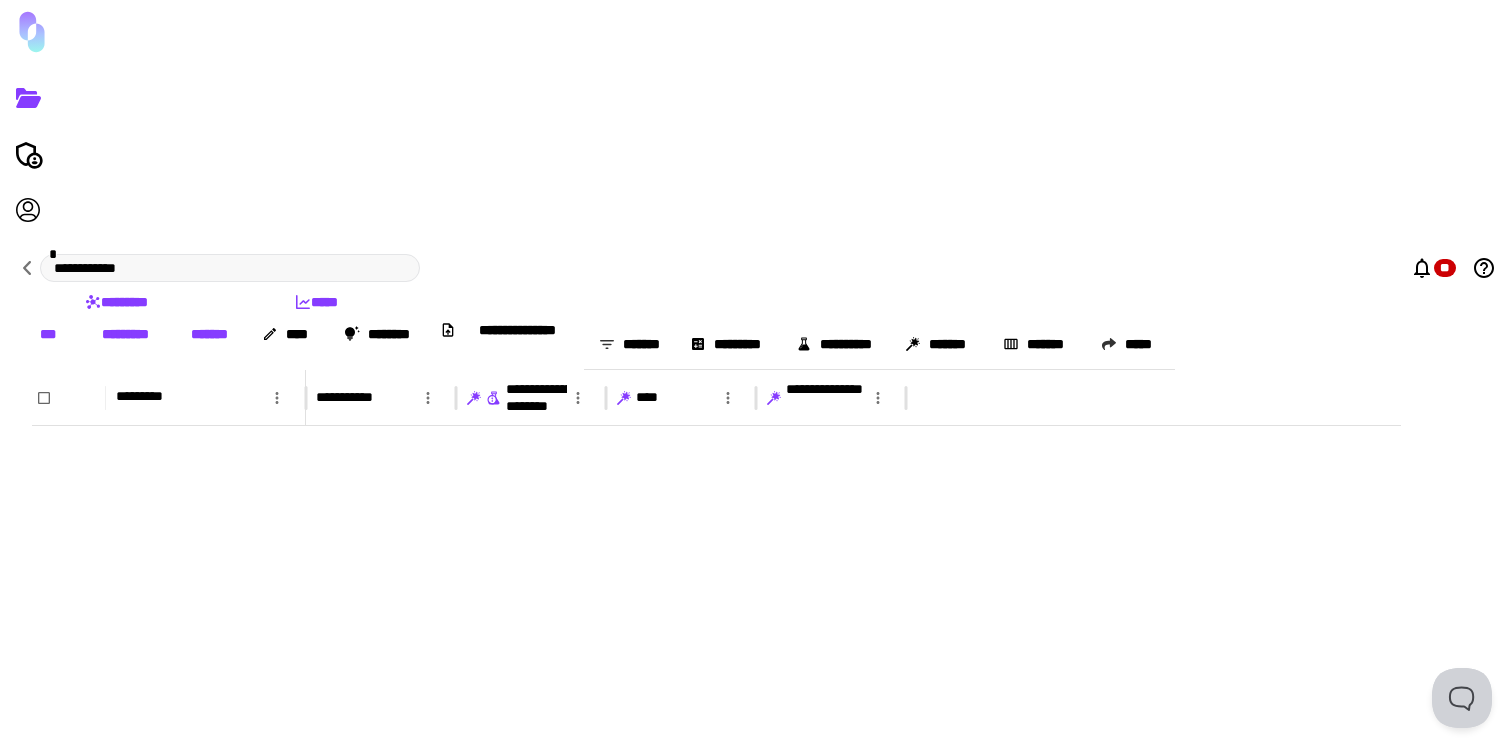 scroll, scrollTop: 2906, scrollLeft: 0, axis: vertical 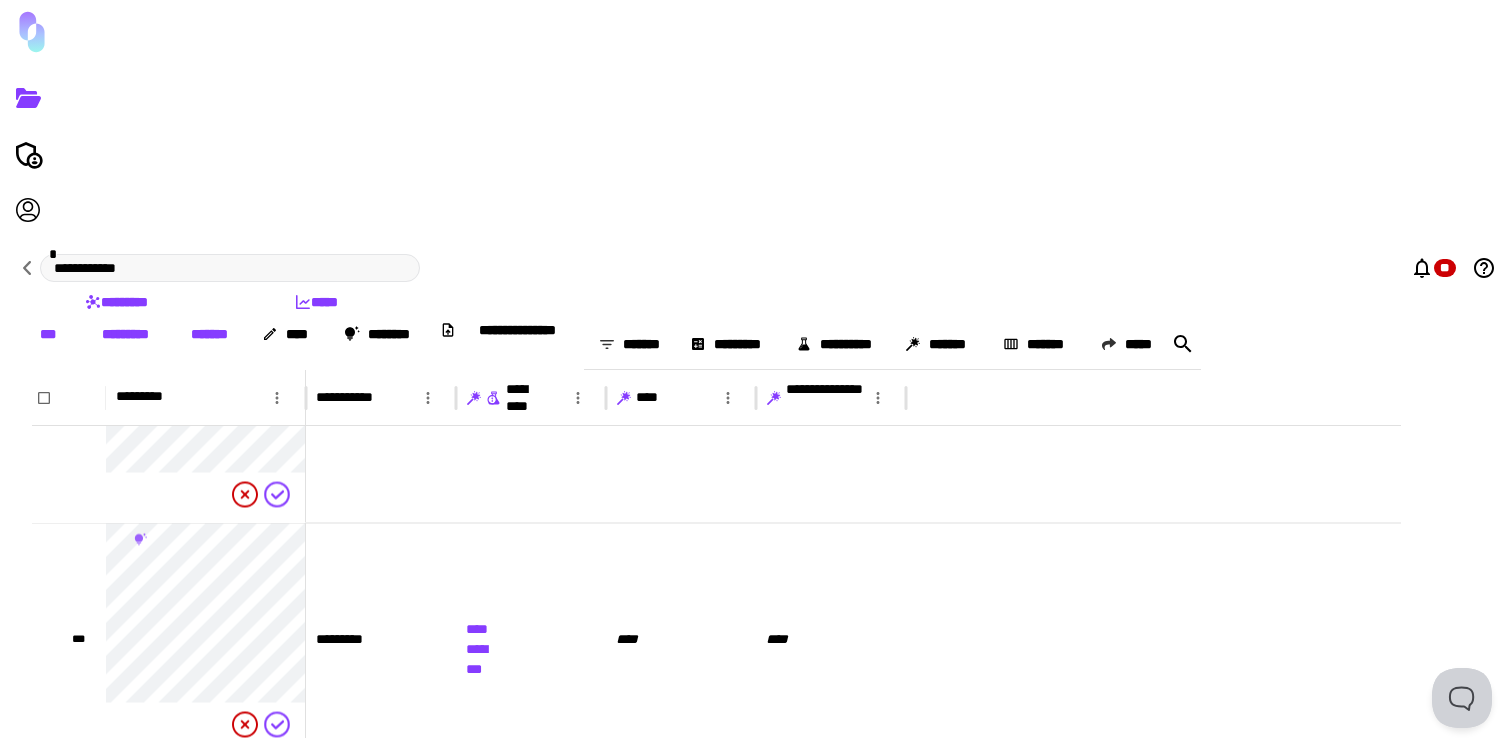 click 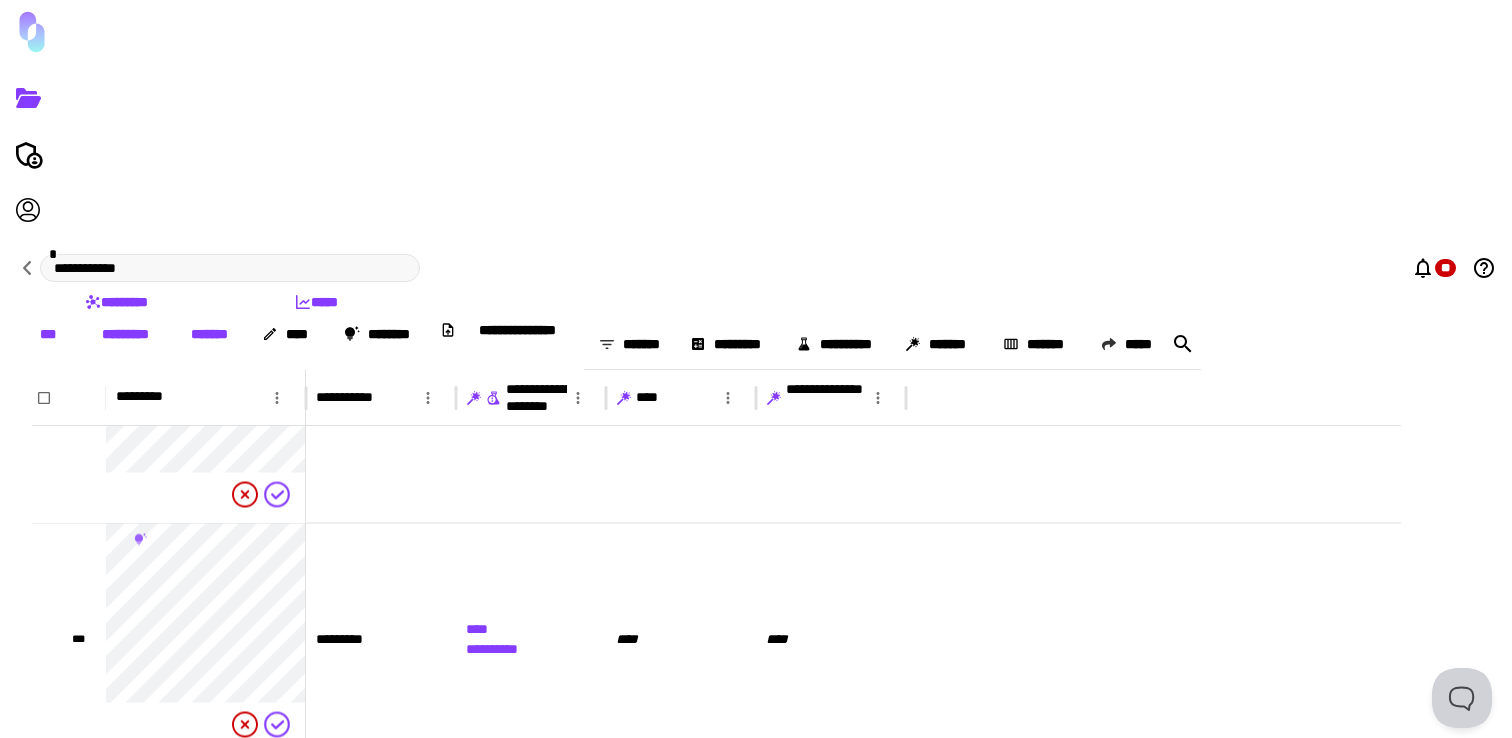 click 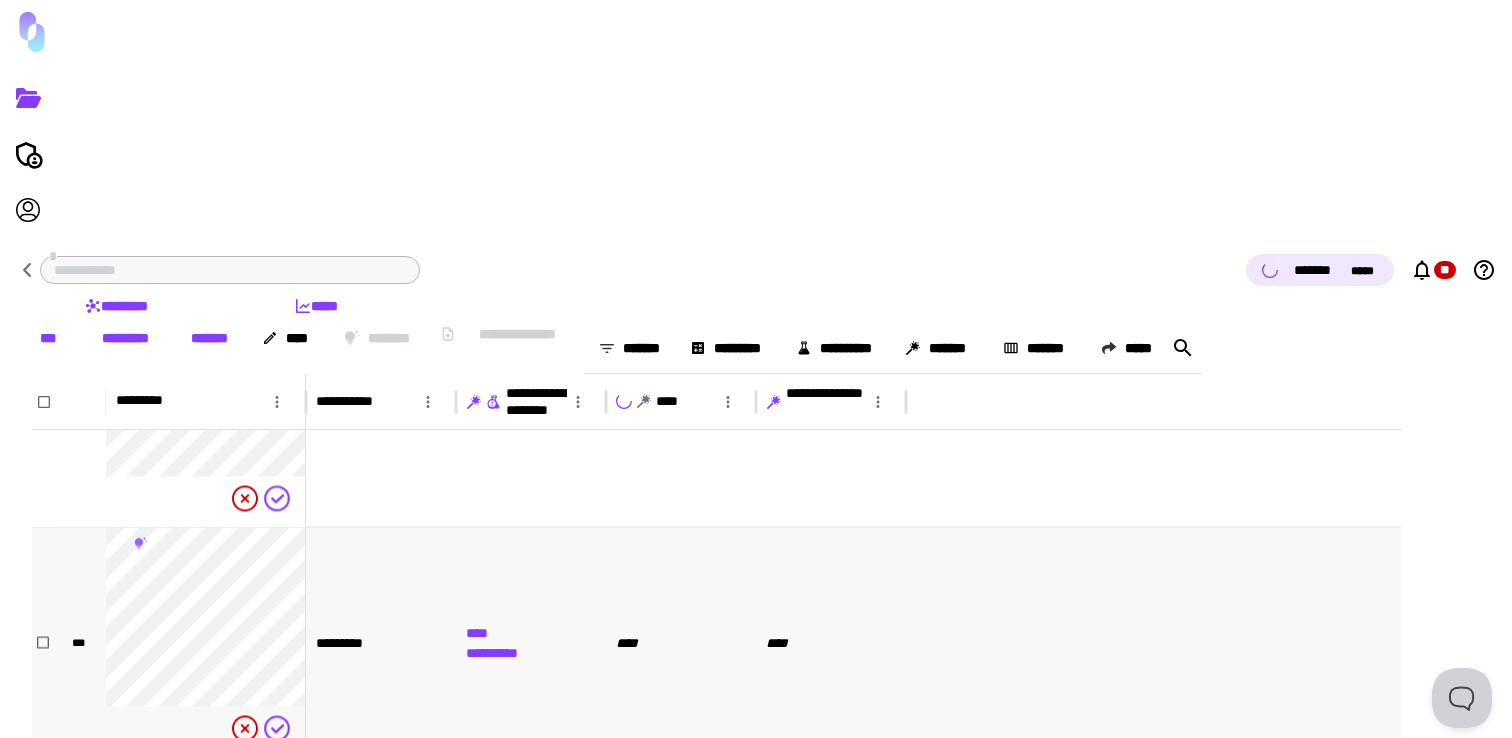 scroll, scrollTop: 38192, scrollLeft: 0, axis: vertical 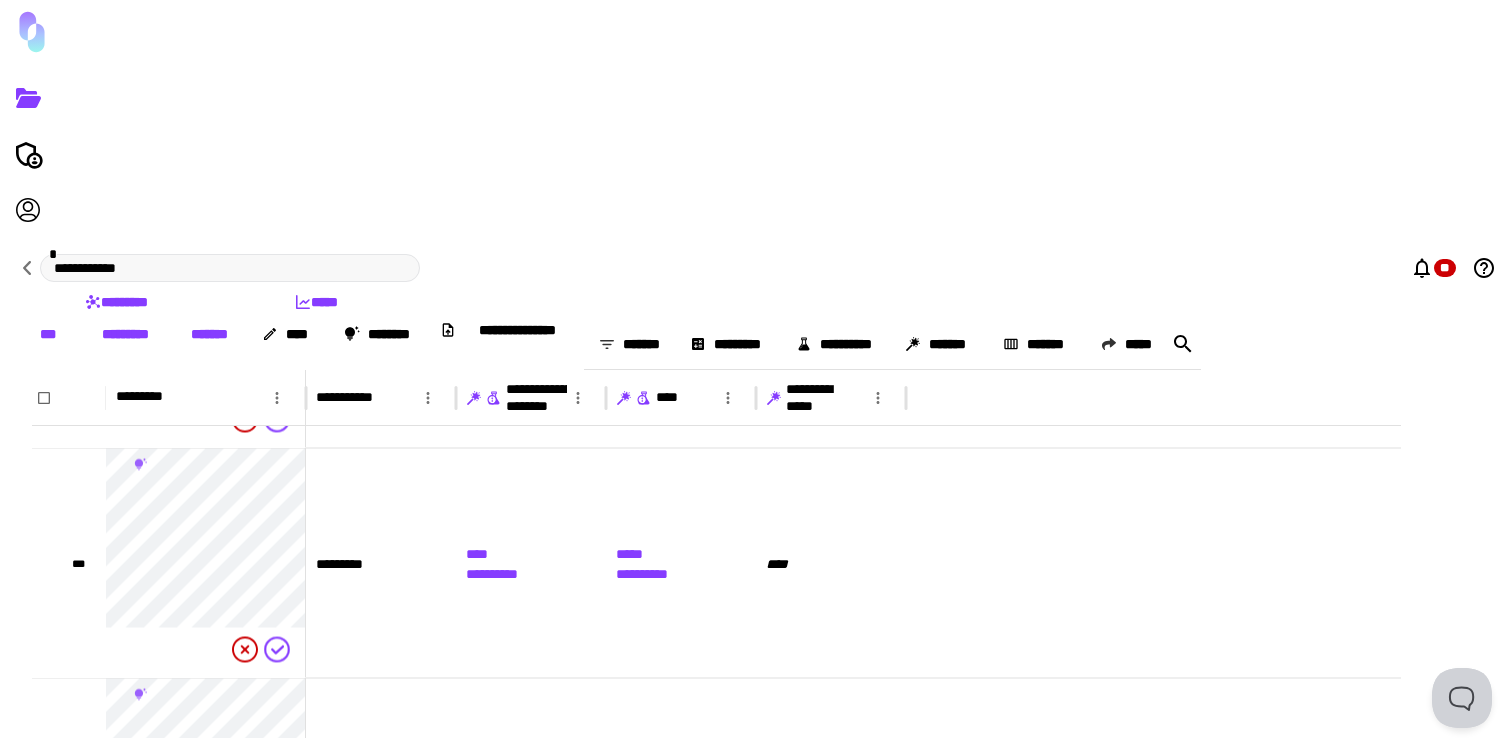 click 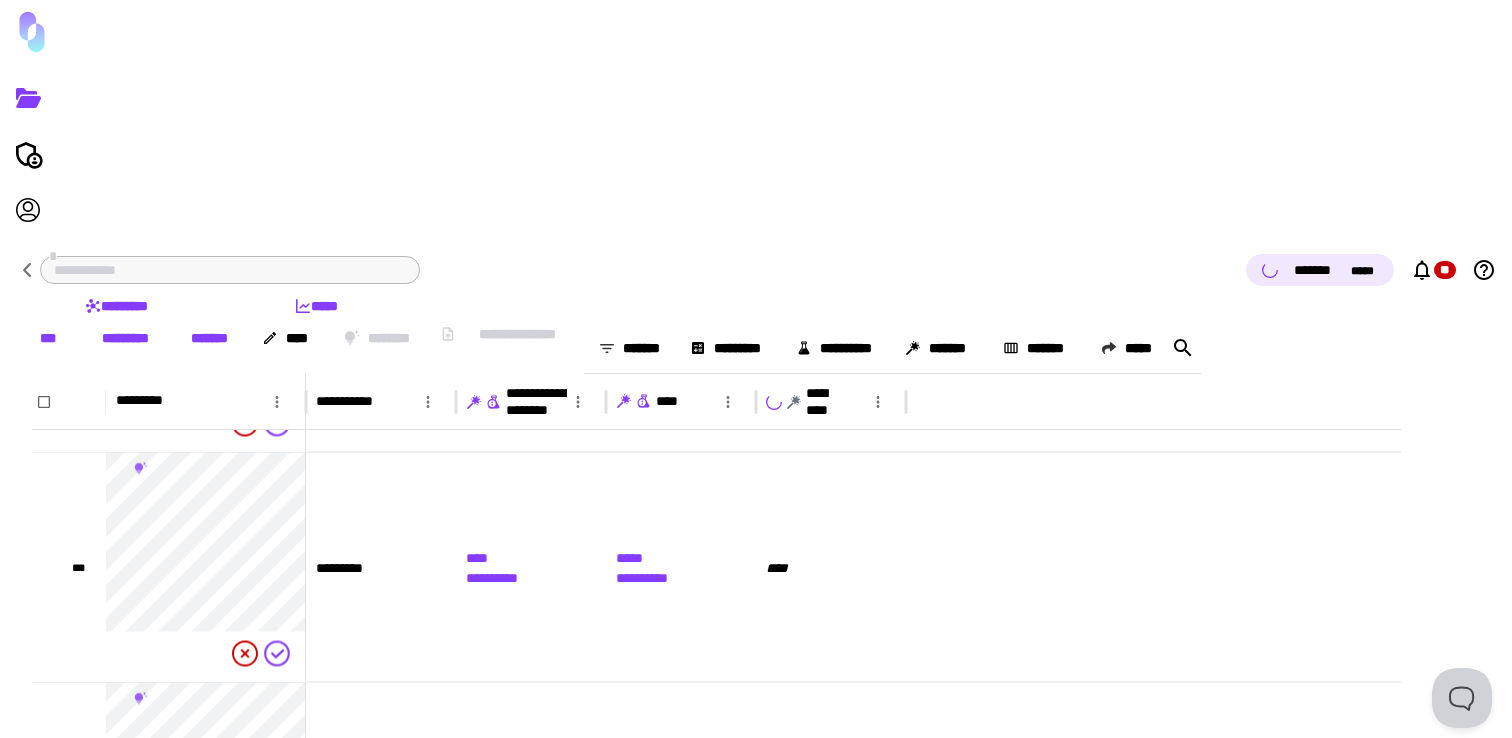 type 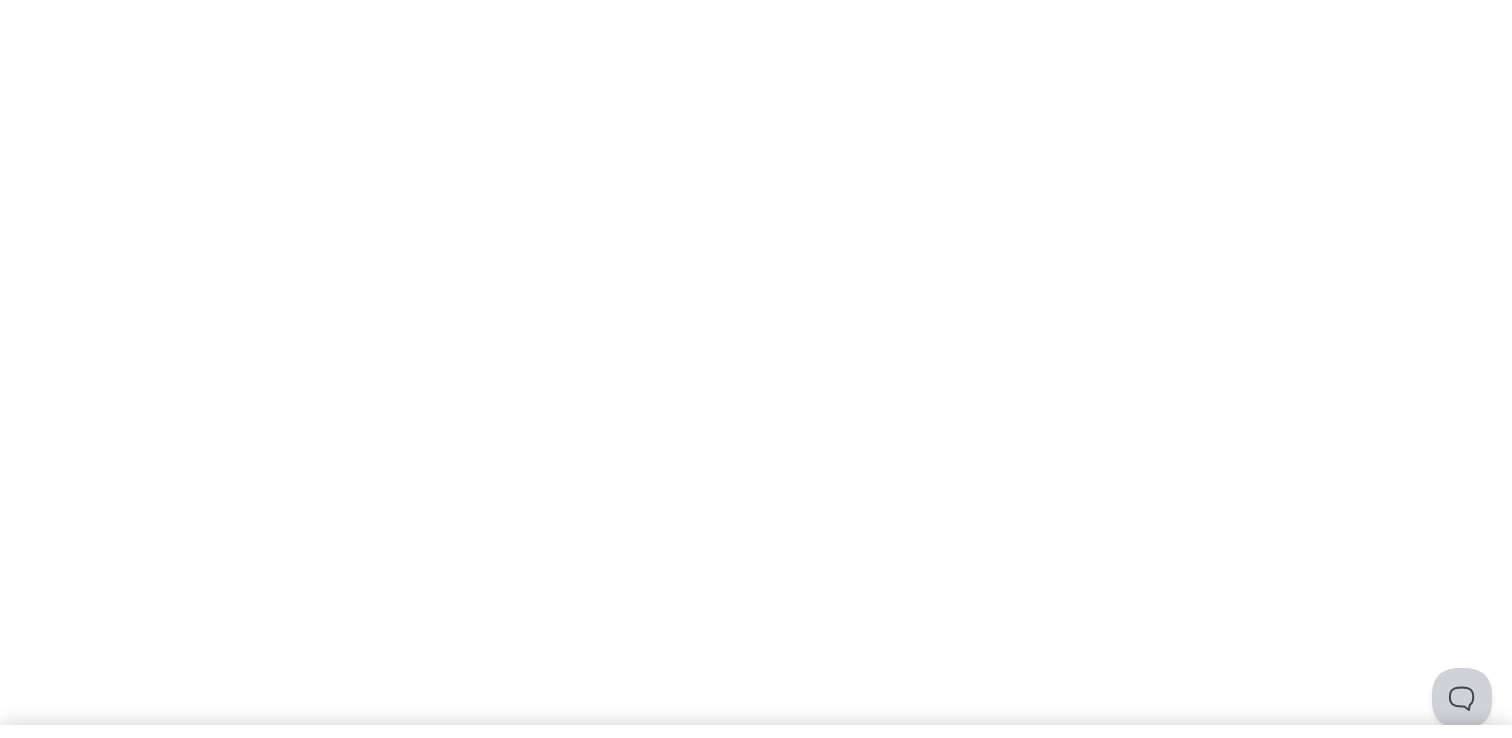 scroll, scrollTop: 0, scrollLeft: 0, axis: both 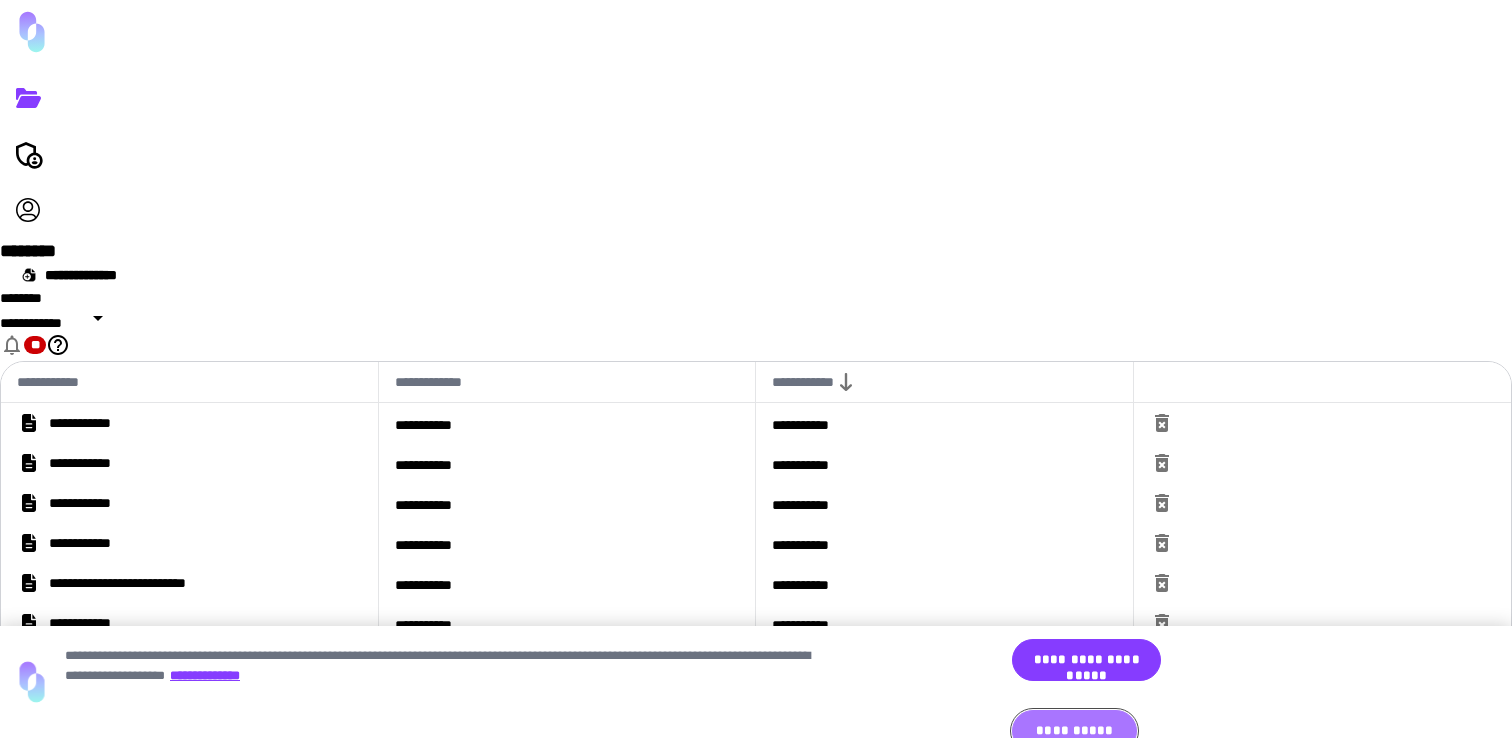 click on "**********" at bounding box center [1074, 731] 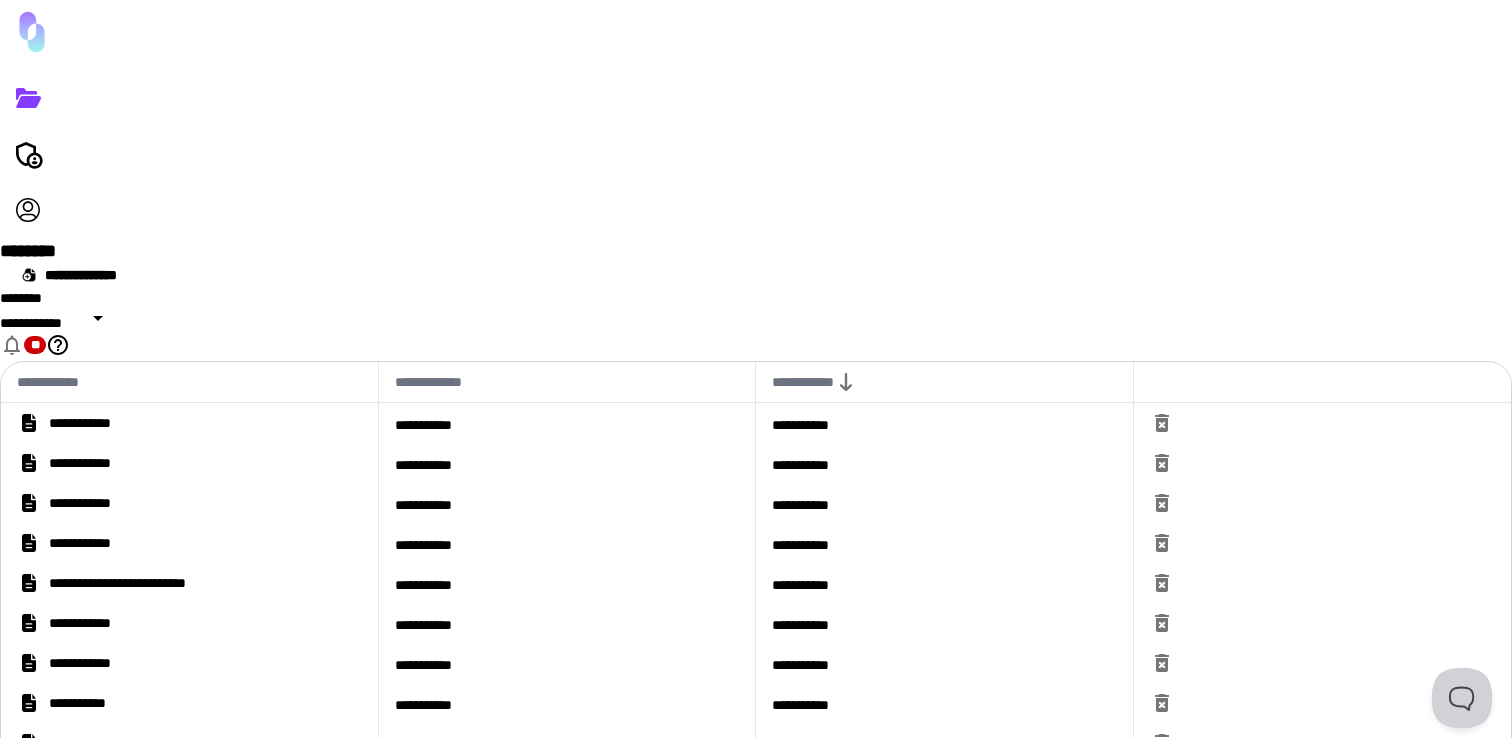scroll, scrollTop: 132, scrollLeft: 0, axis: vertical 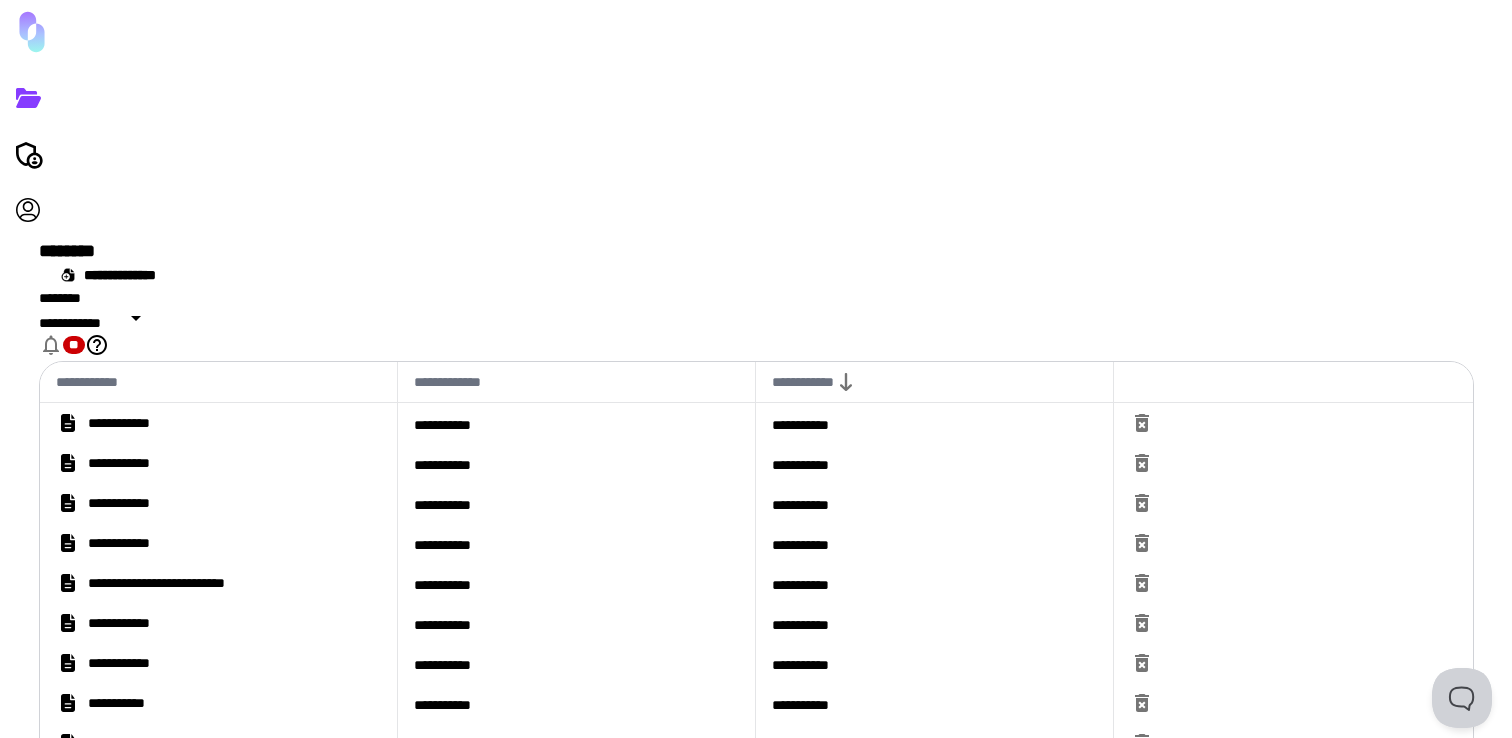 click on "**********" at bounding box center (219, 903) 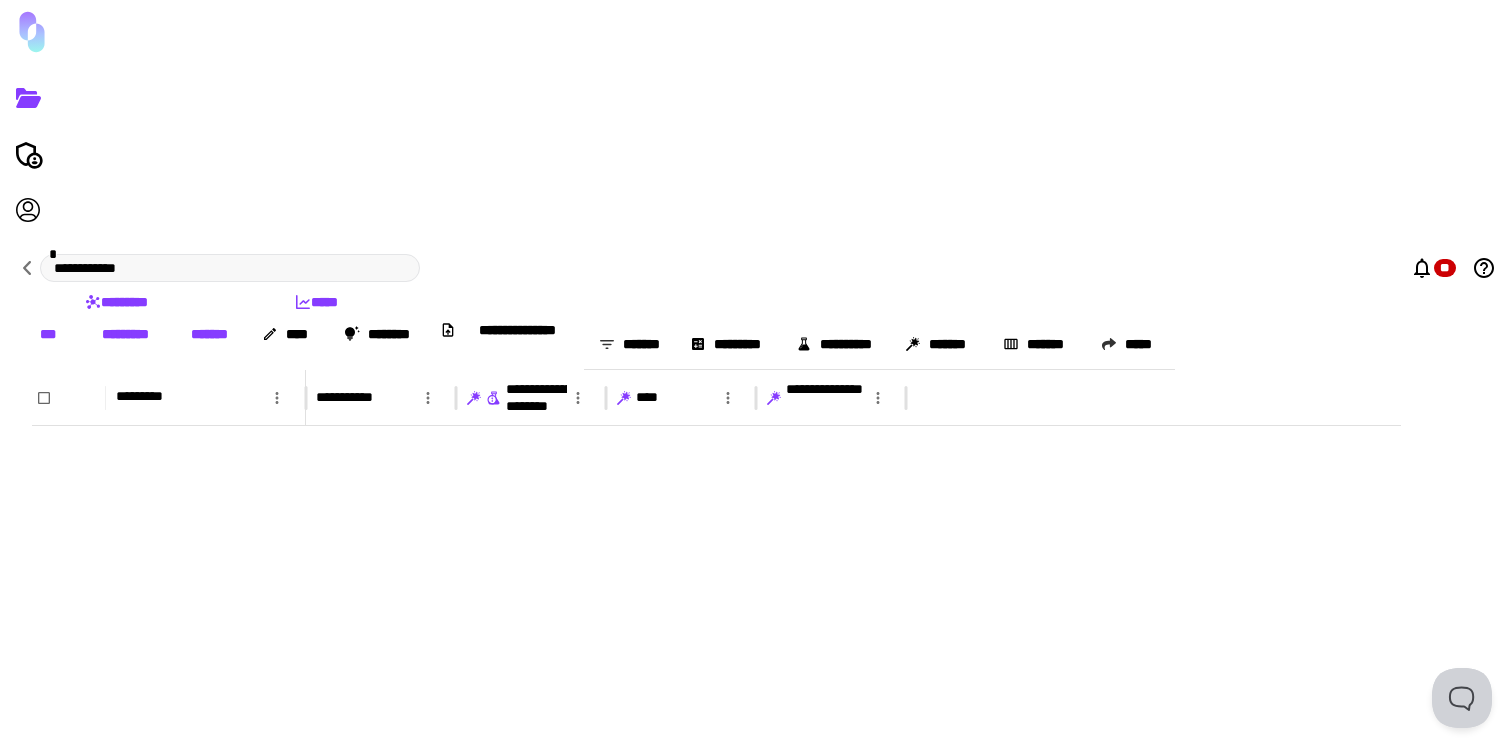 scroll, scrollTop: 990, scrollLeft: 0, axis: vertical 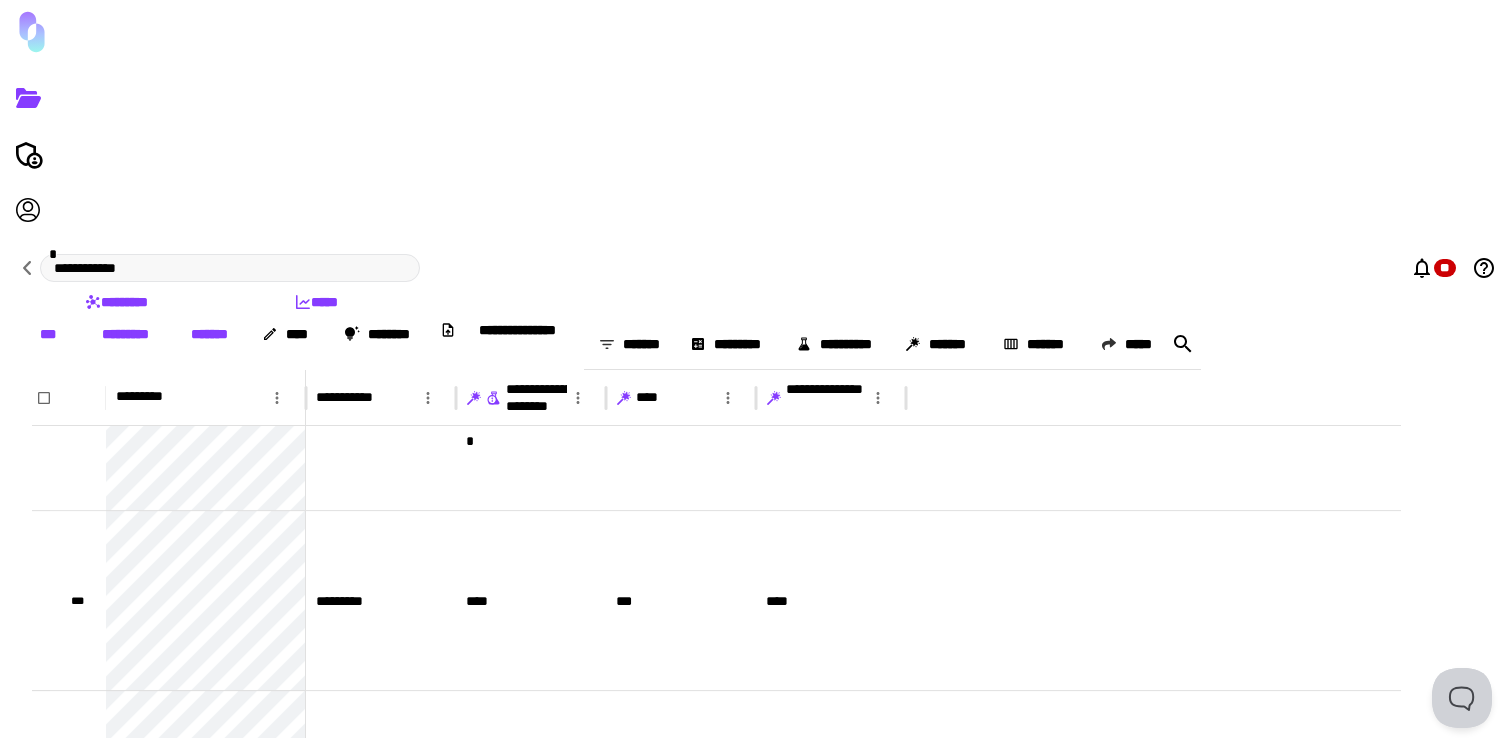 click on "*******" at bounding box center (209, 334) 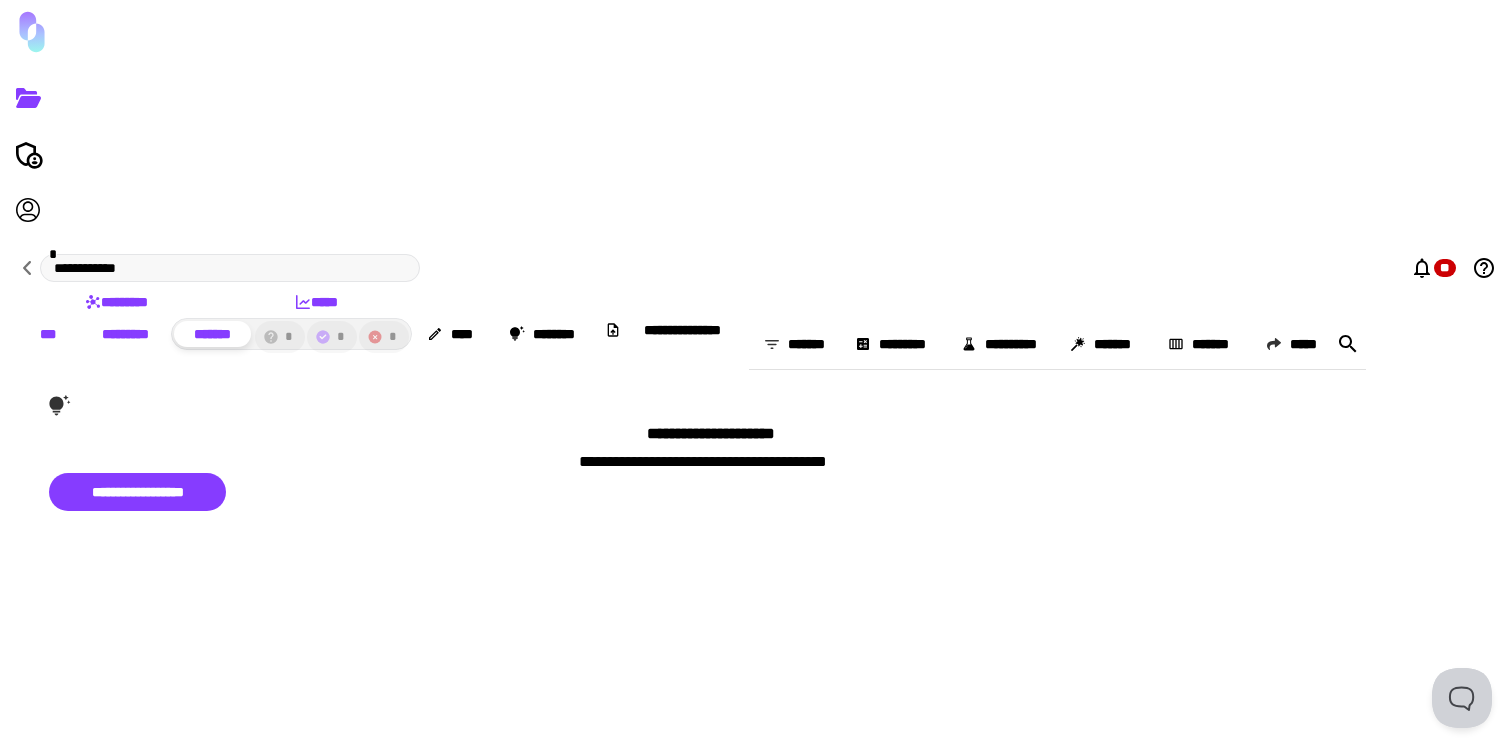 scroll, scrollTop: 0, scrollLeft: 0, axis: both 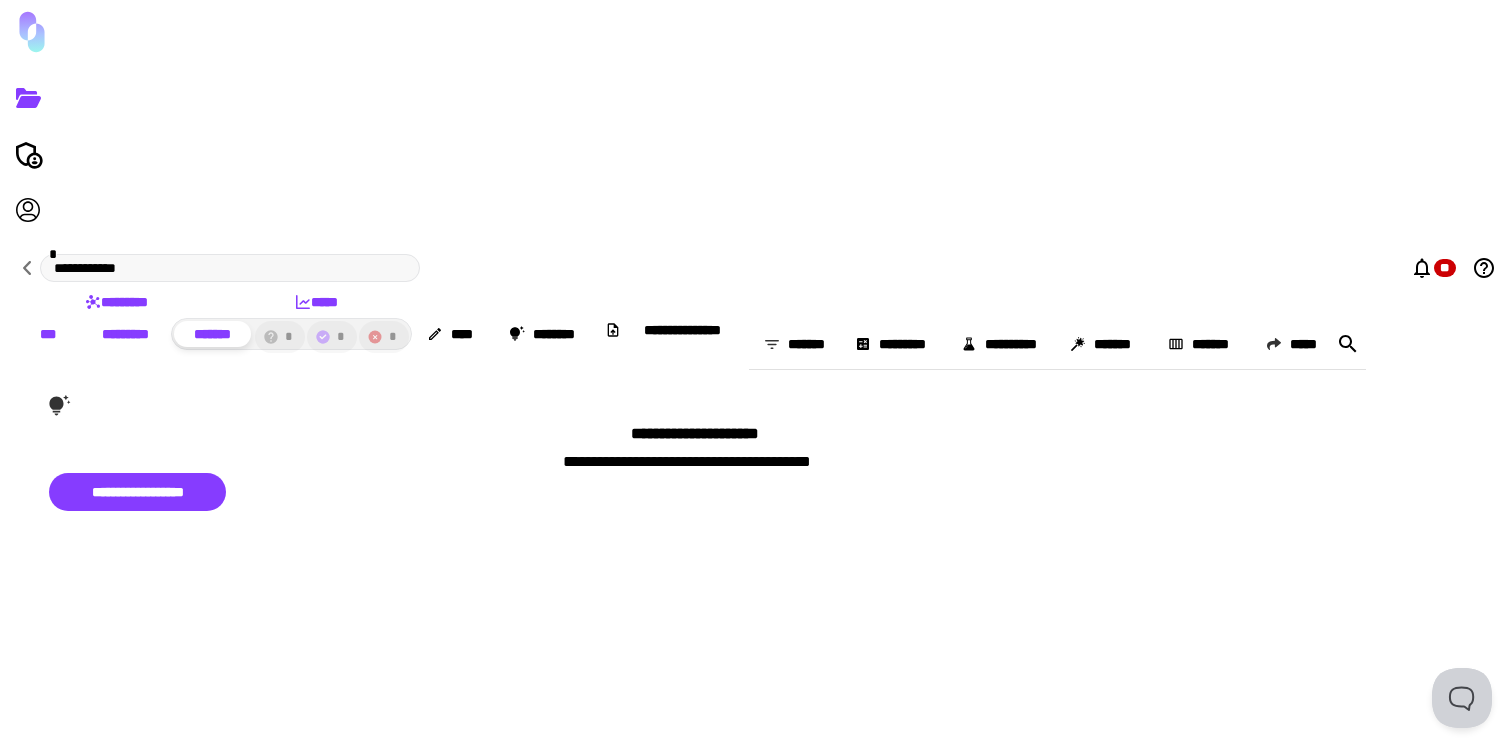click on "***" at bounding box center (48, 334) 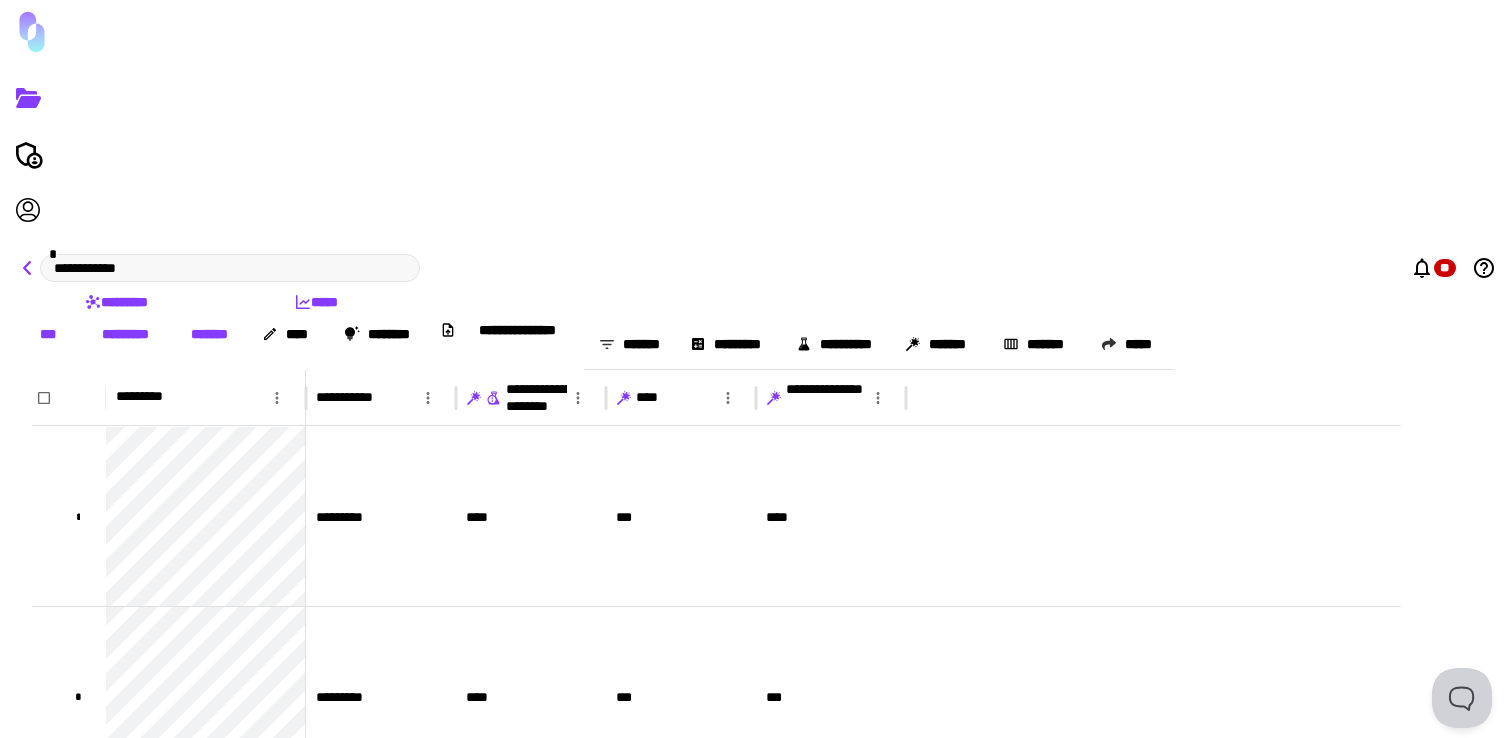 click 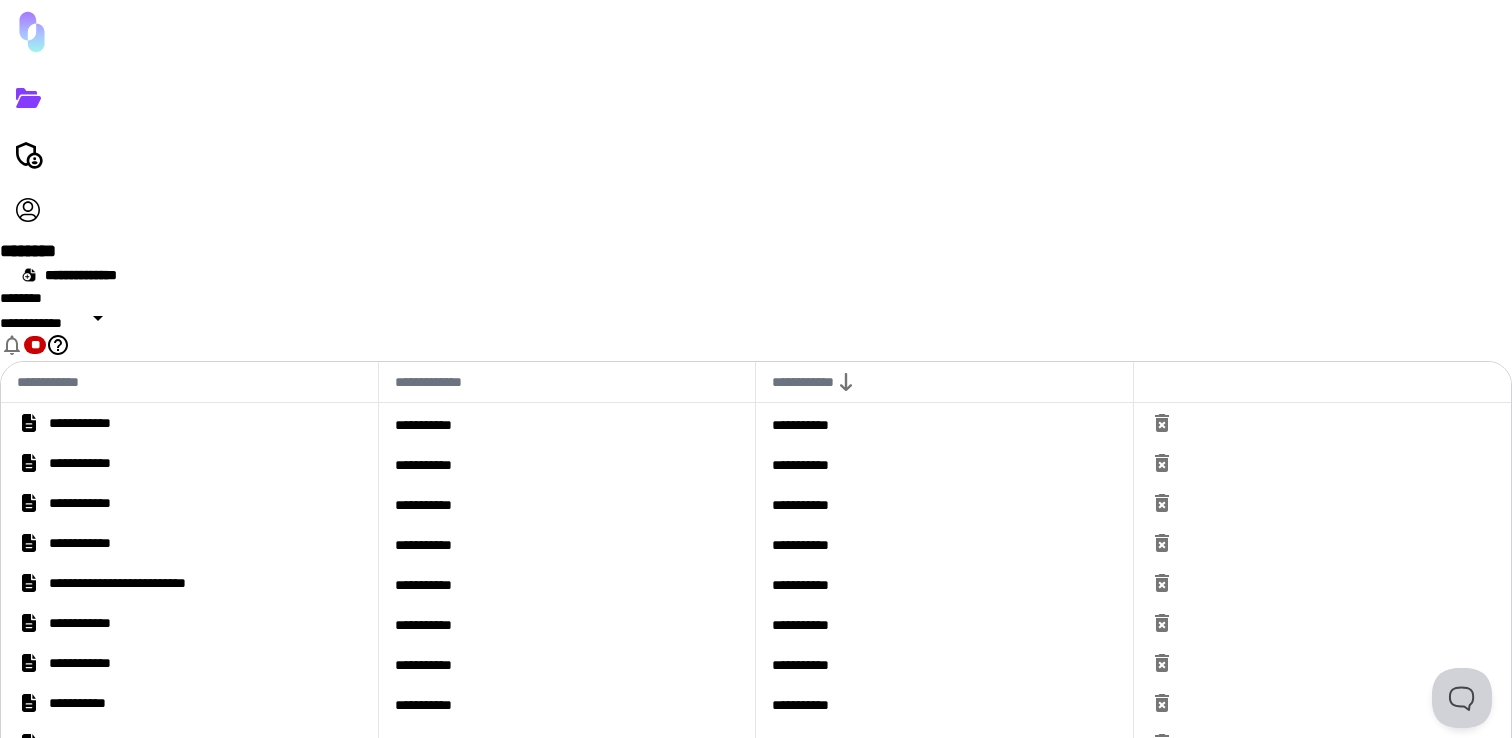scroll 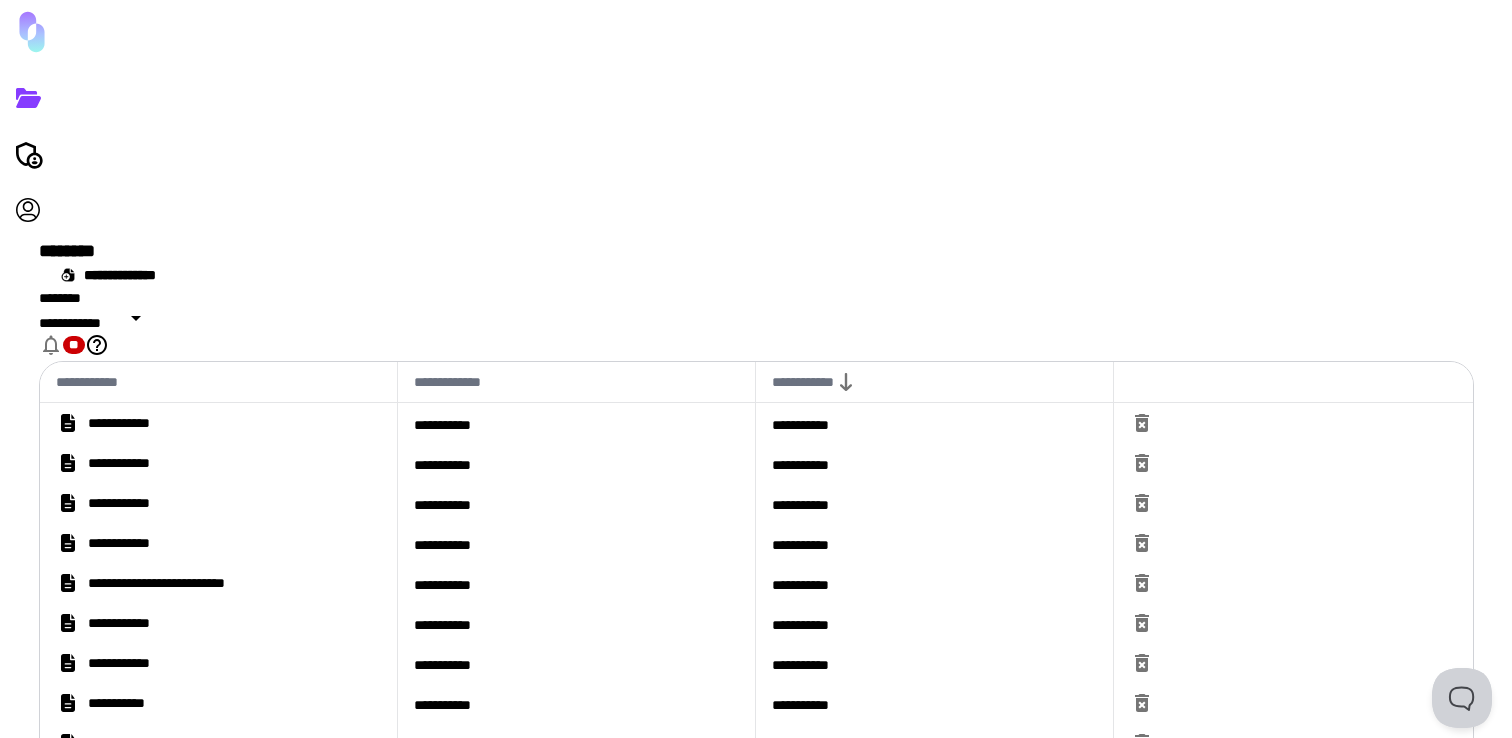 click on "**********" at bounding box center (150, 863) 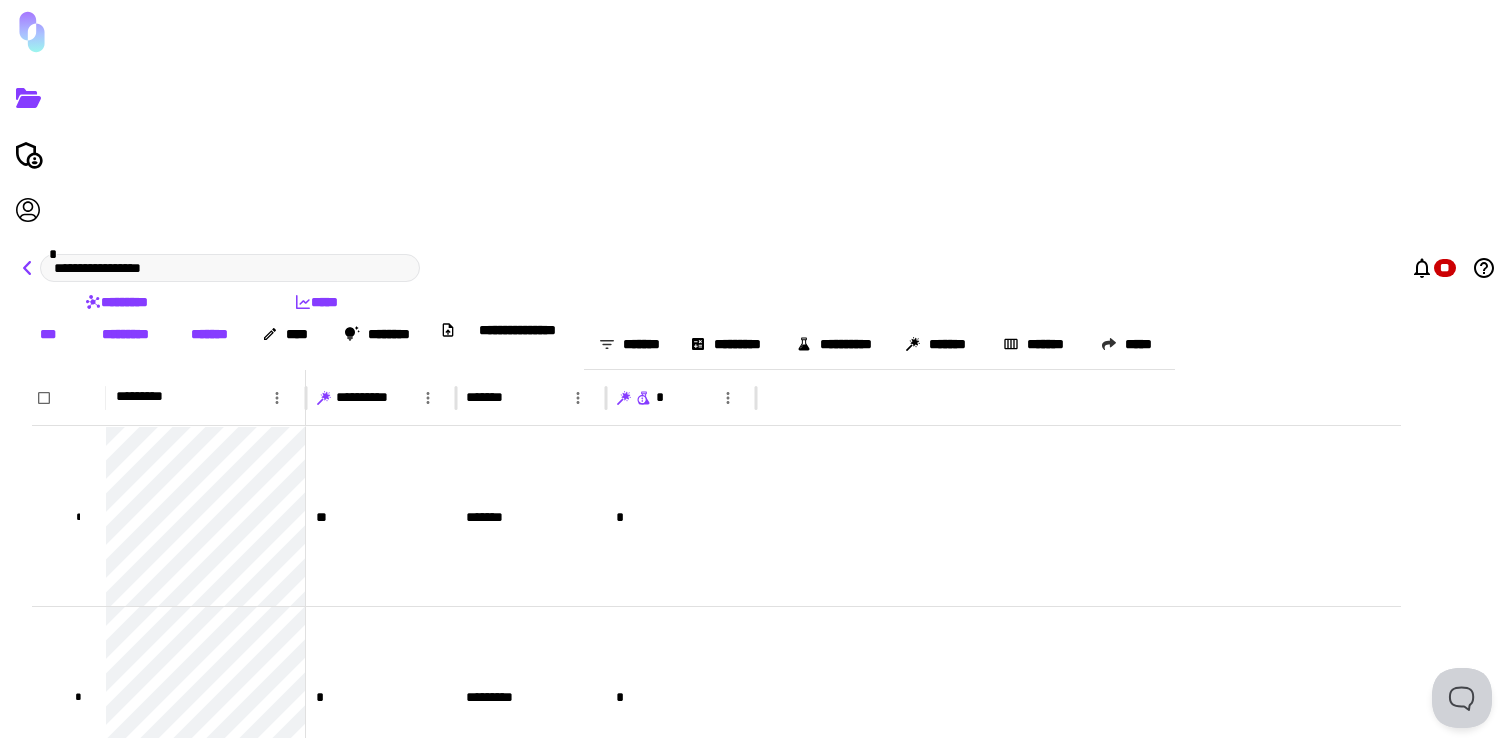 click 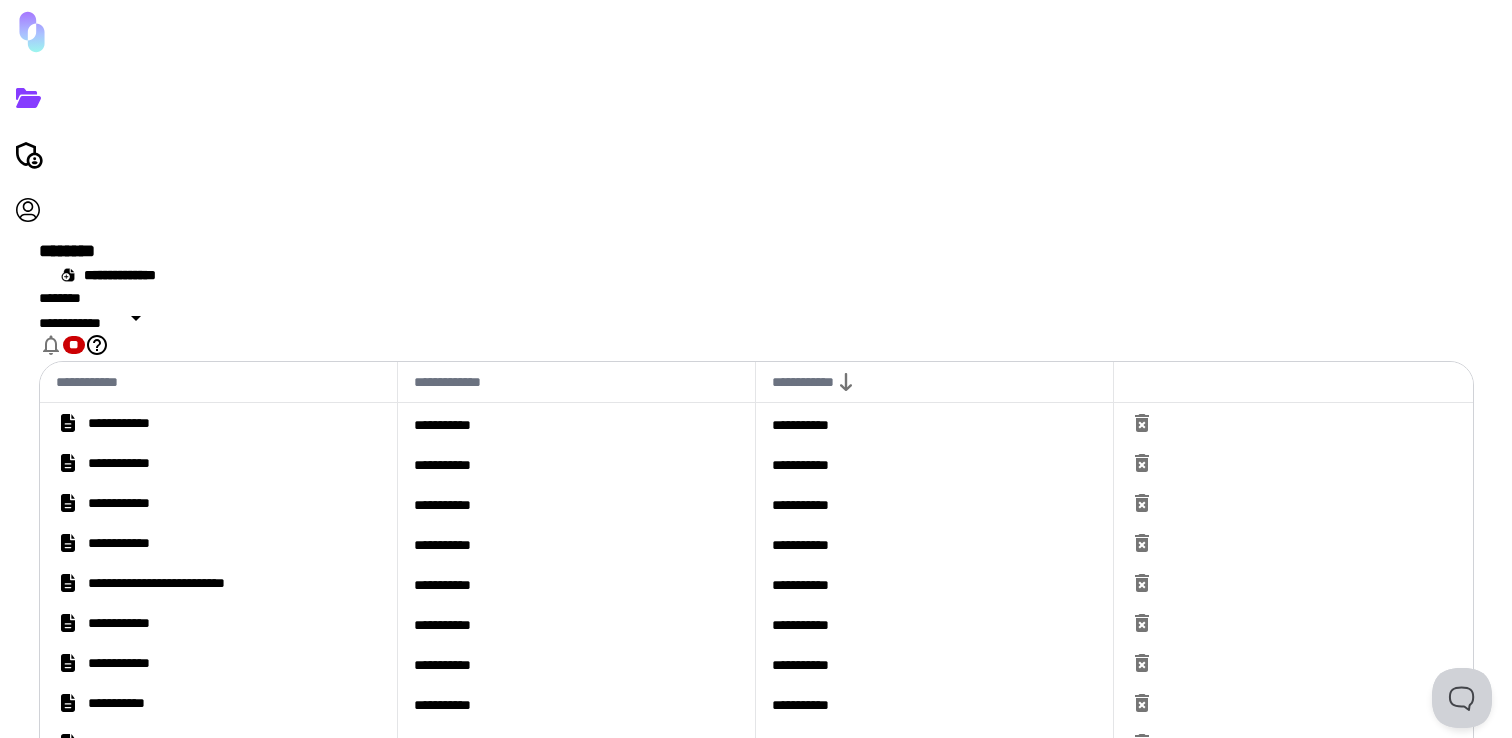 click on "**********" at bounding box center [150, 823] 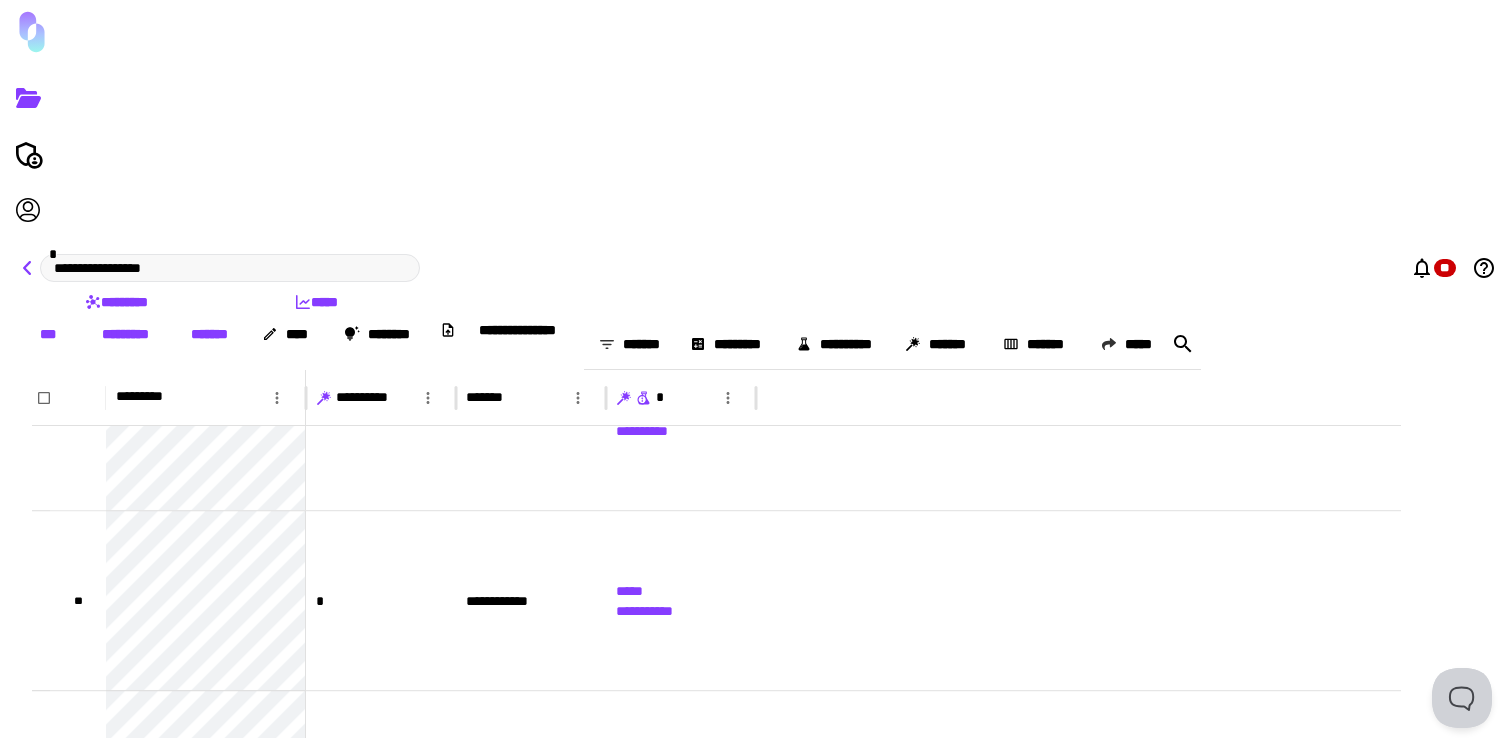 click 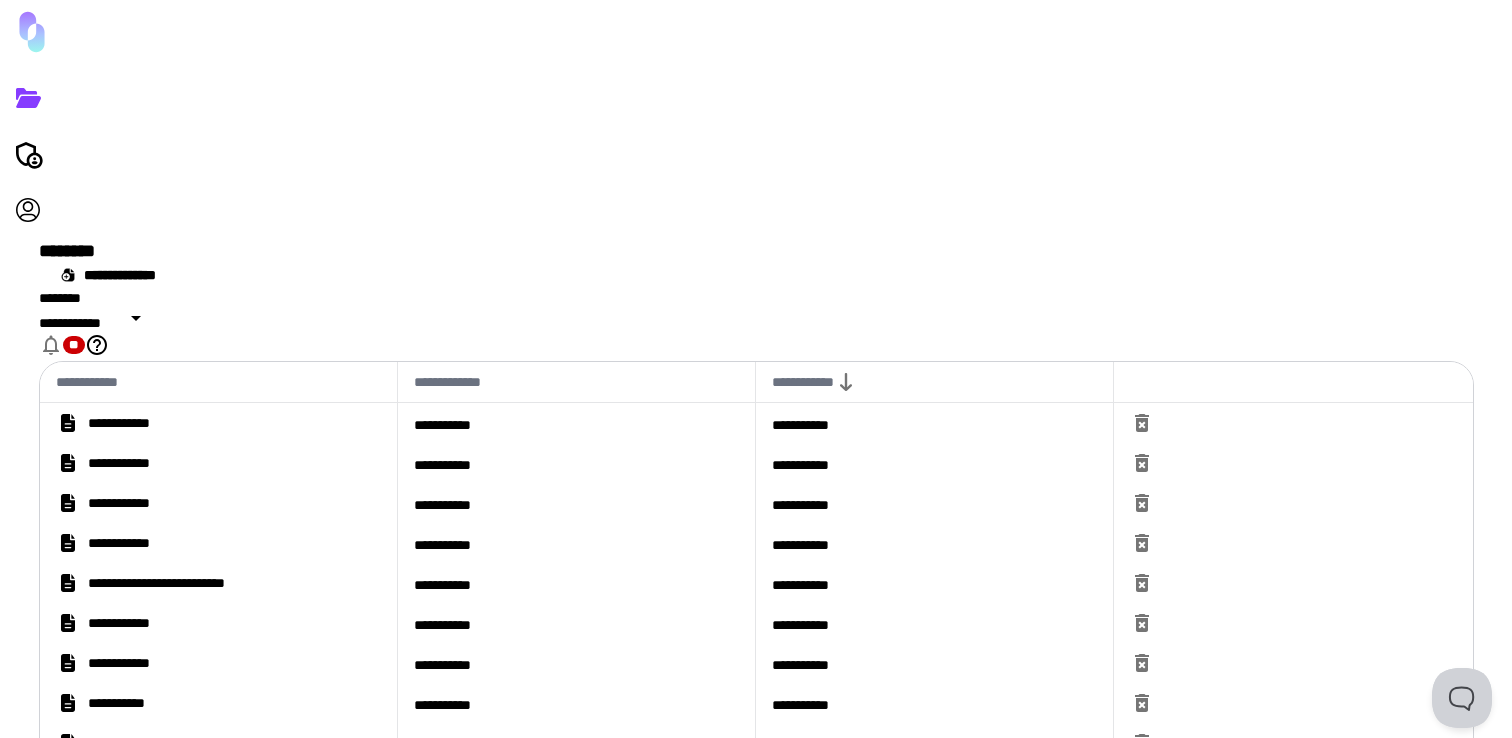 click on "**********" at bounding box center [136, 743] 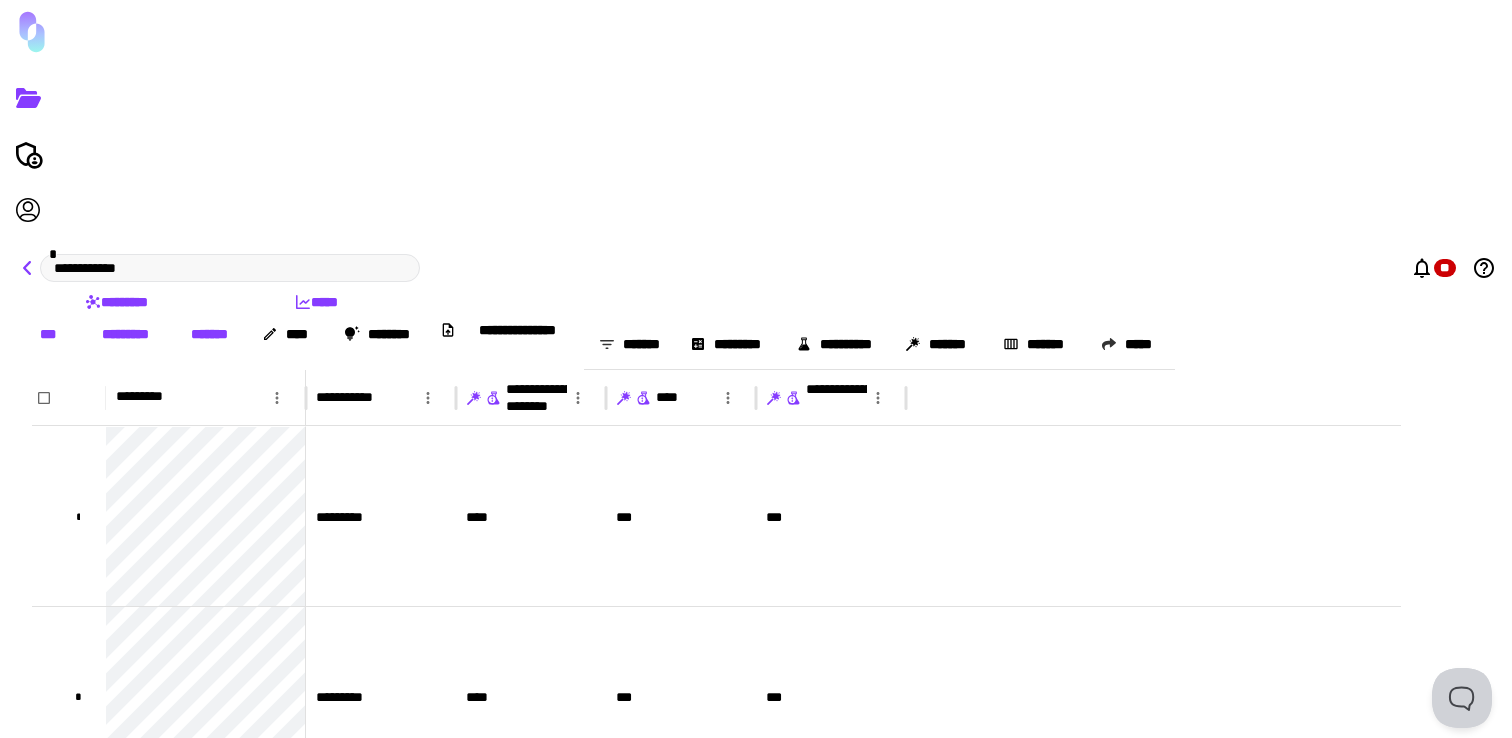 click 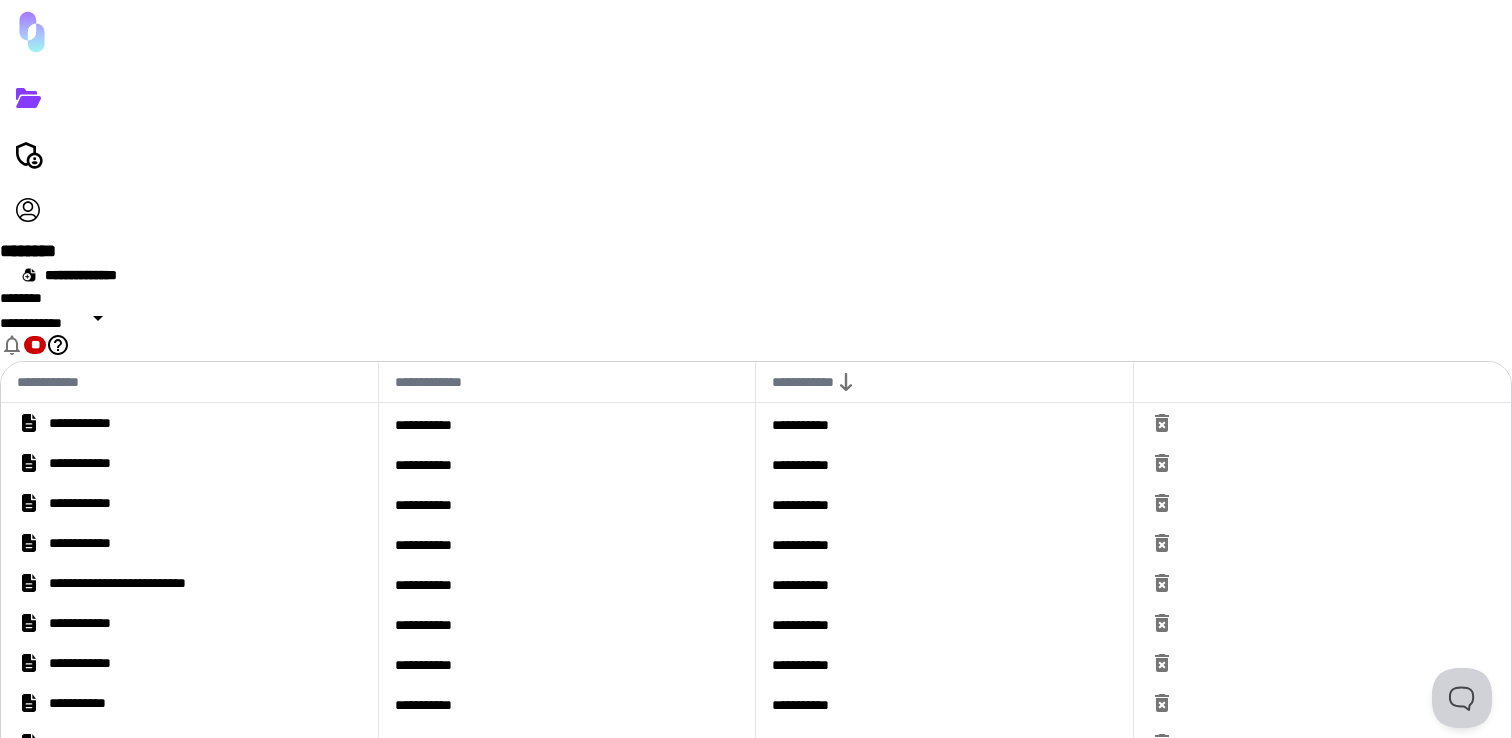 click on "**********" at bounding box center (189, 583) 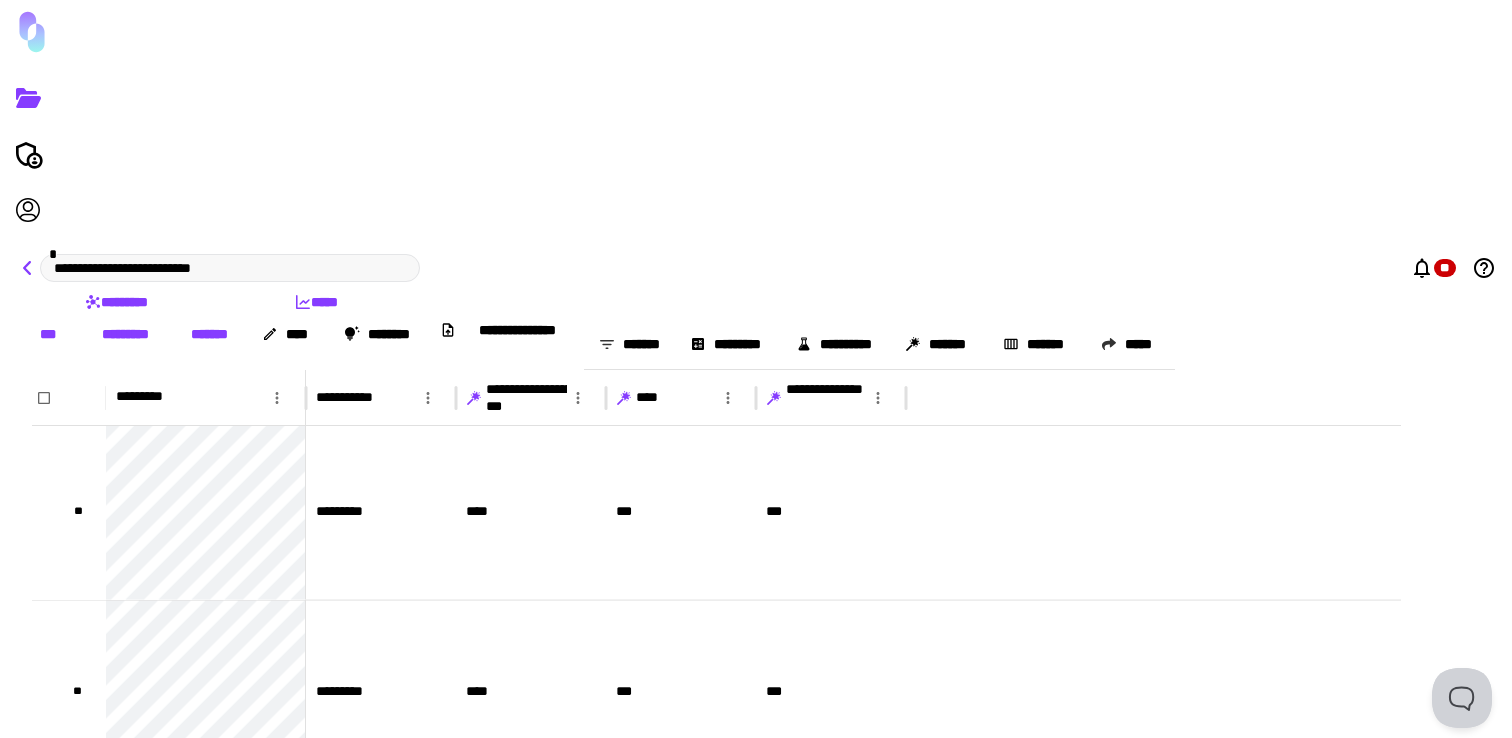 click 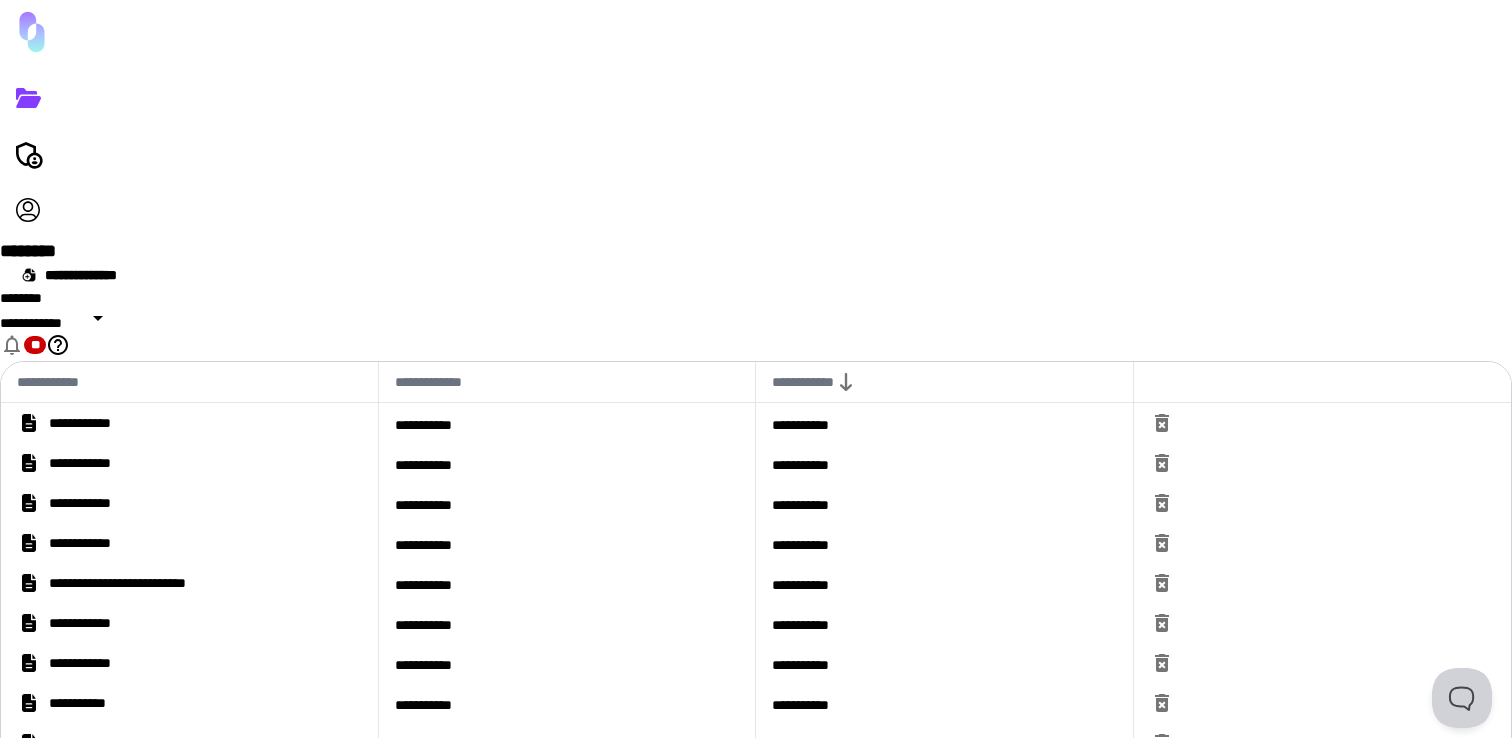 click on "**********" at bounding box center [89, 703] 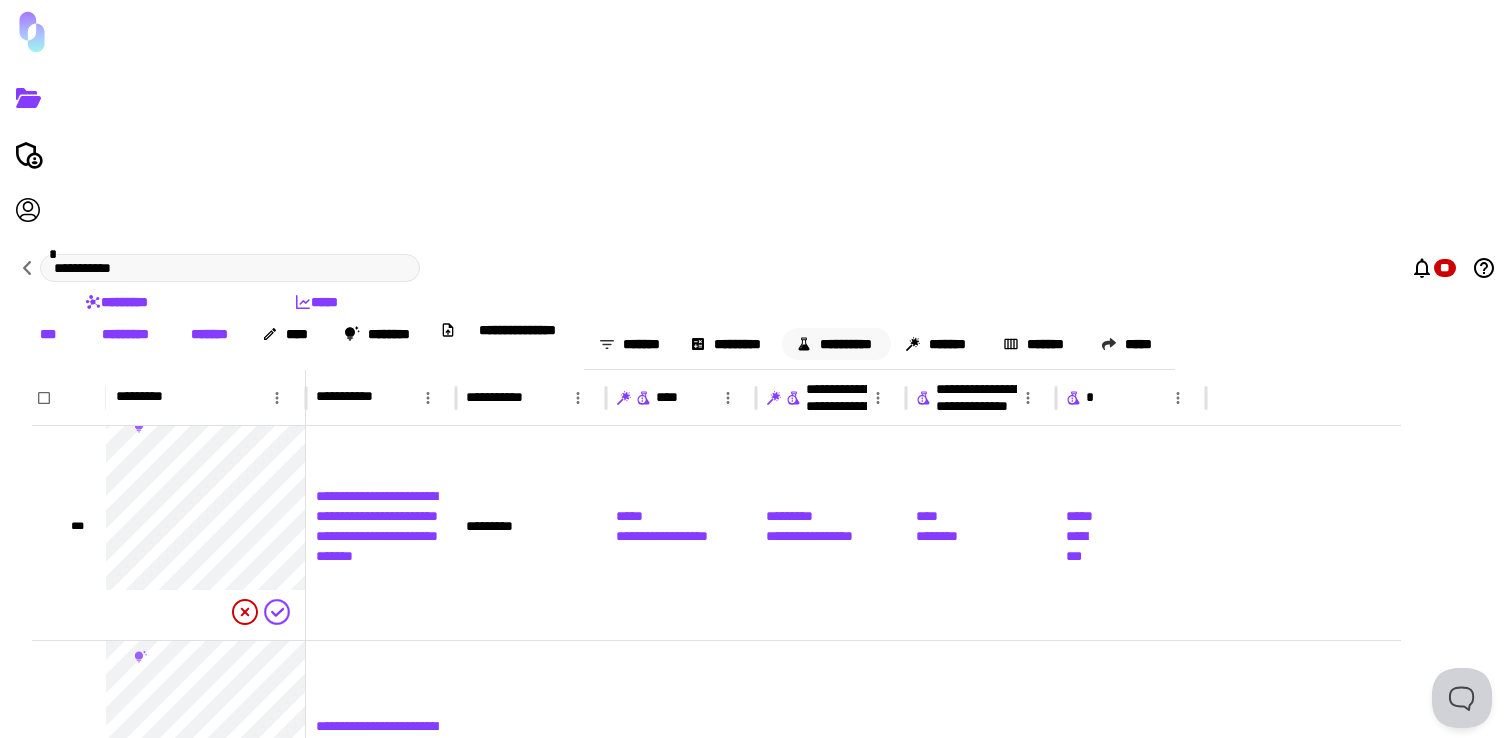 click on "**********" at bounding box center (836, 344) 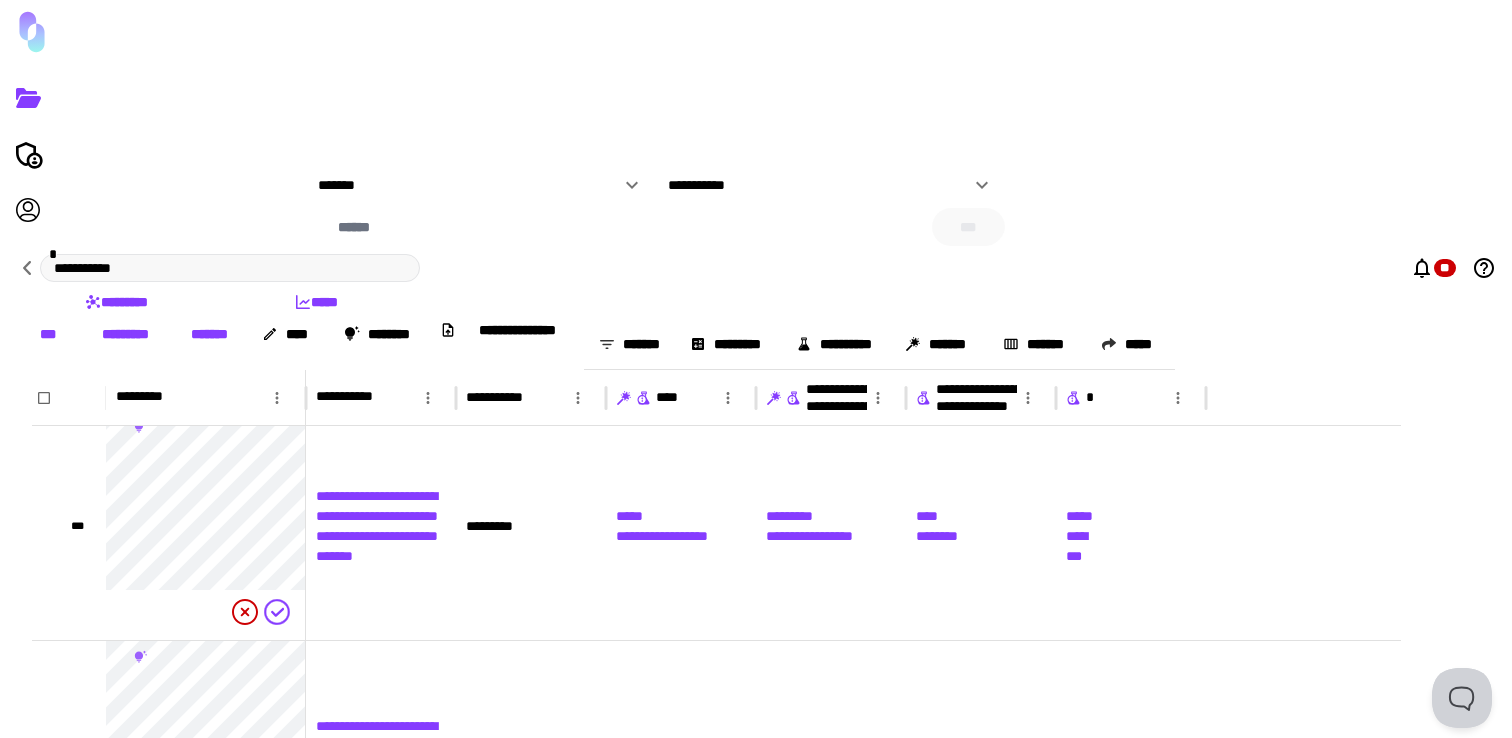 click on "**********" at bounding box center [819, 185] 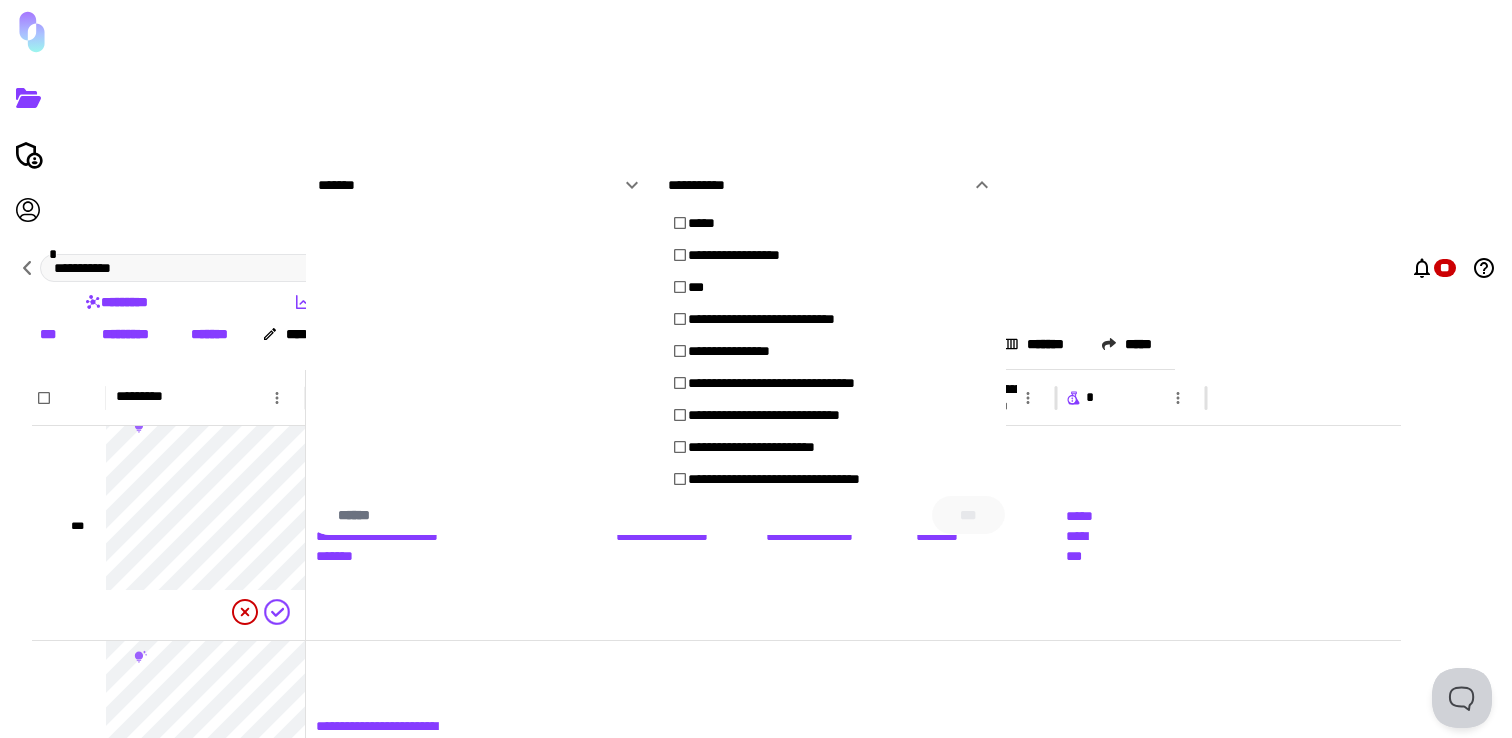 click on "**********" at bounding box center (819, 185) 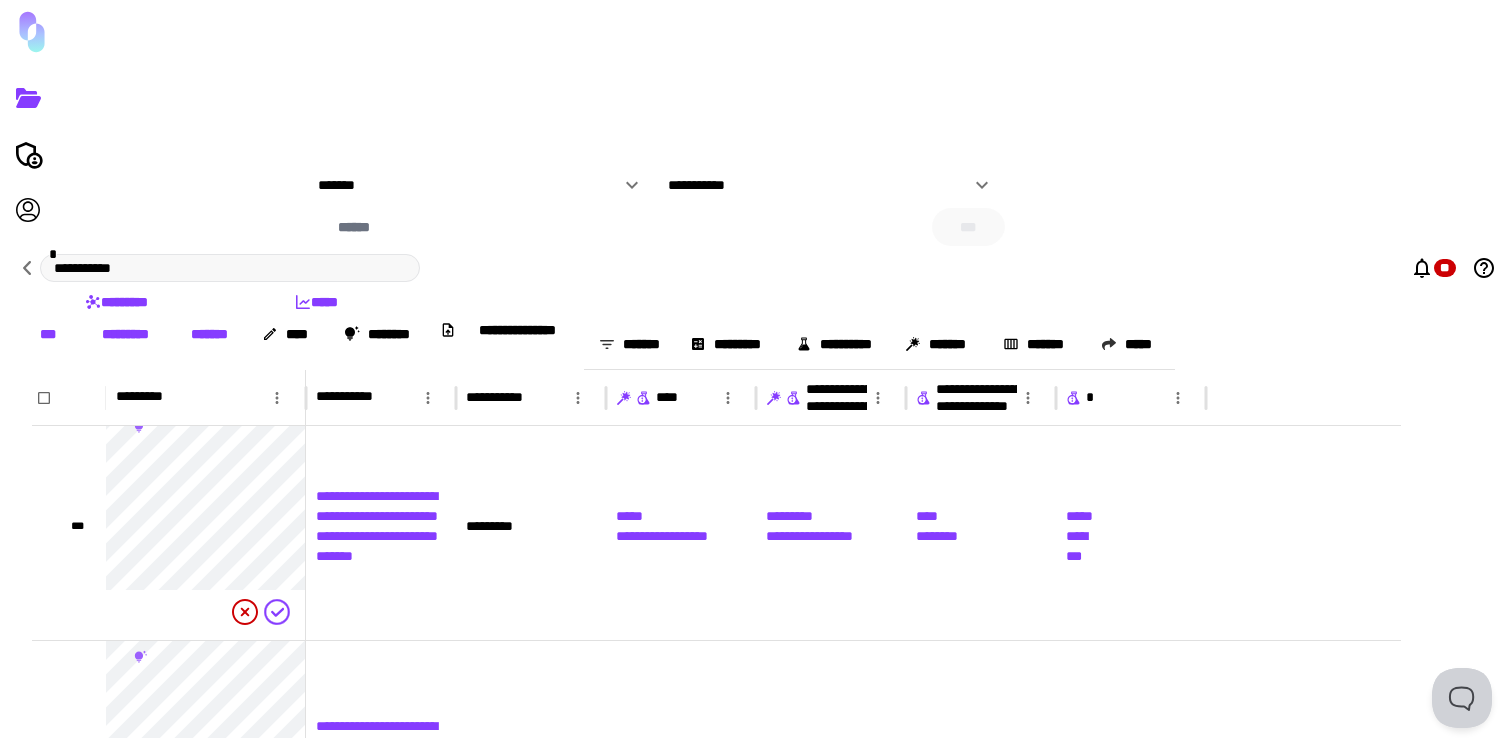 click on "*******" at bounding box center (469, 185) 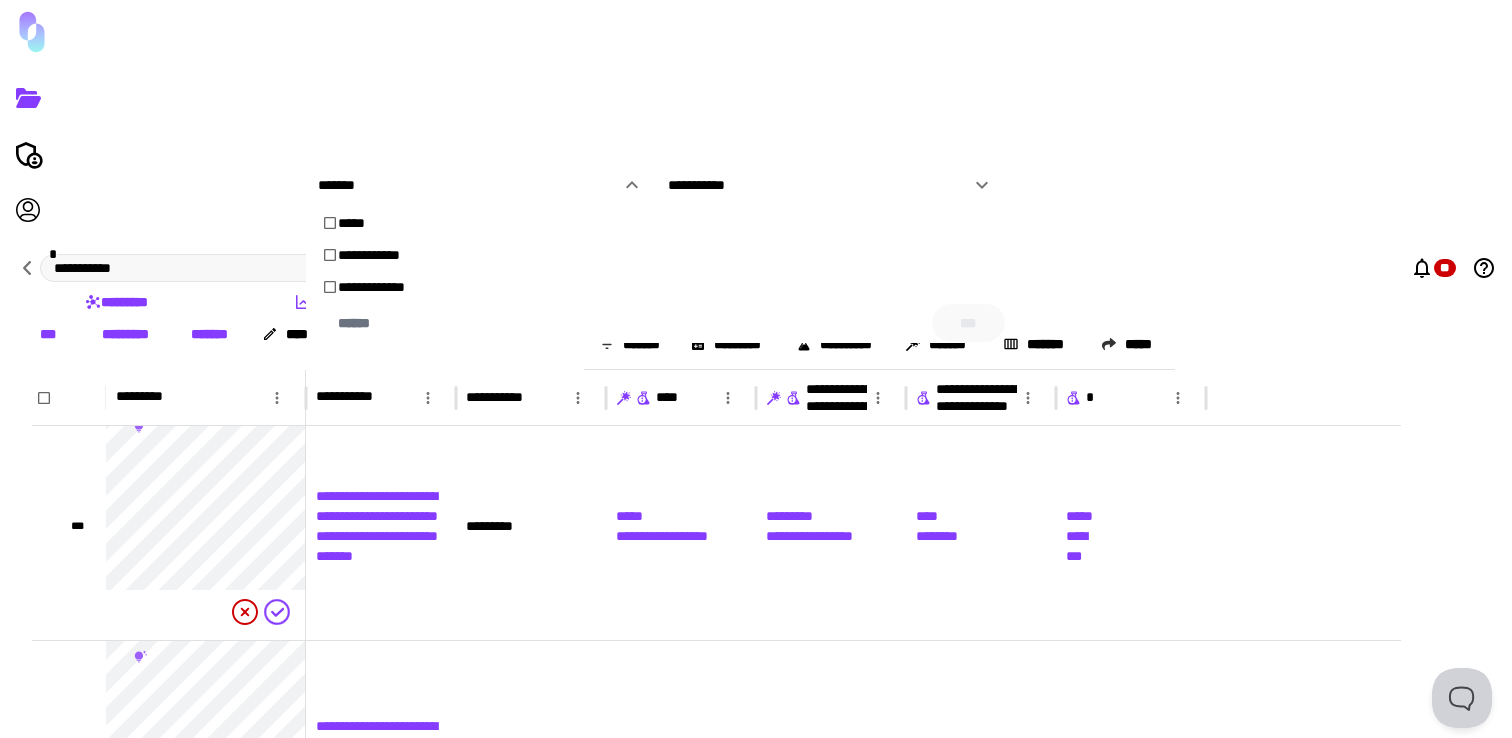 click on "*******" at bounding box center [469, 185] 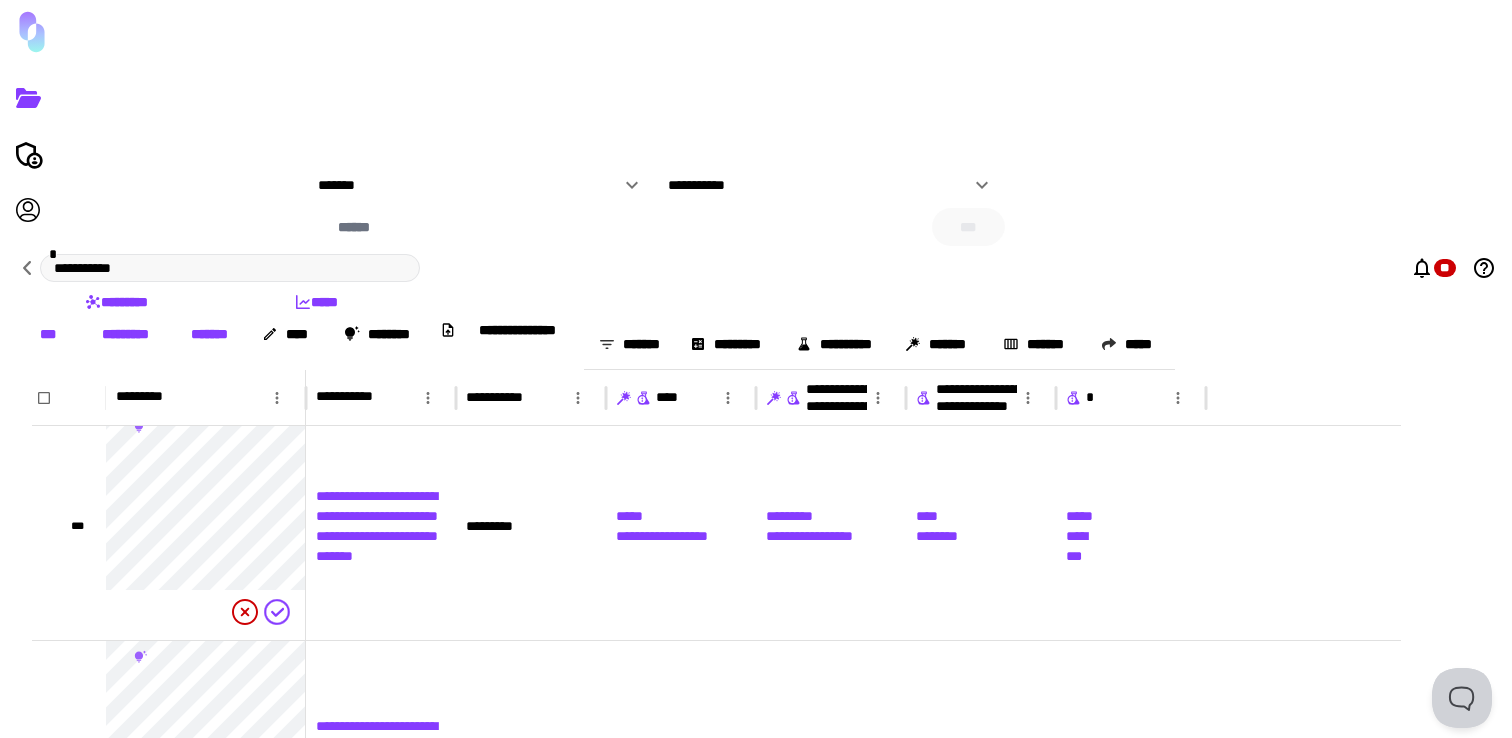 click at bounding box center [756, 369] 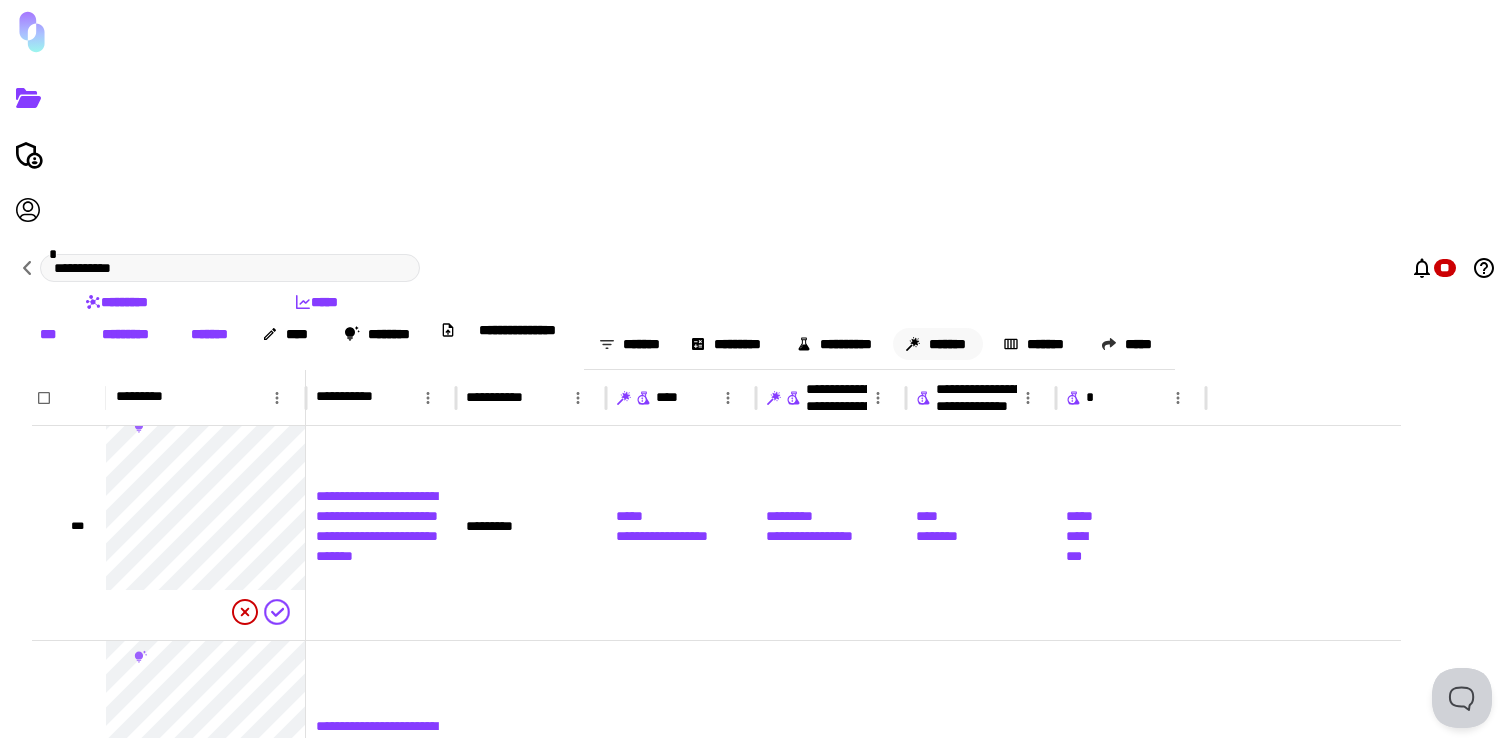 click on "*******" at bounding box center [938, 344] 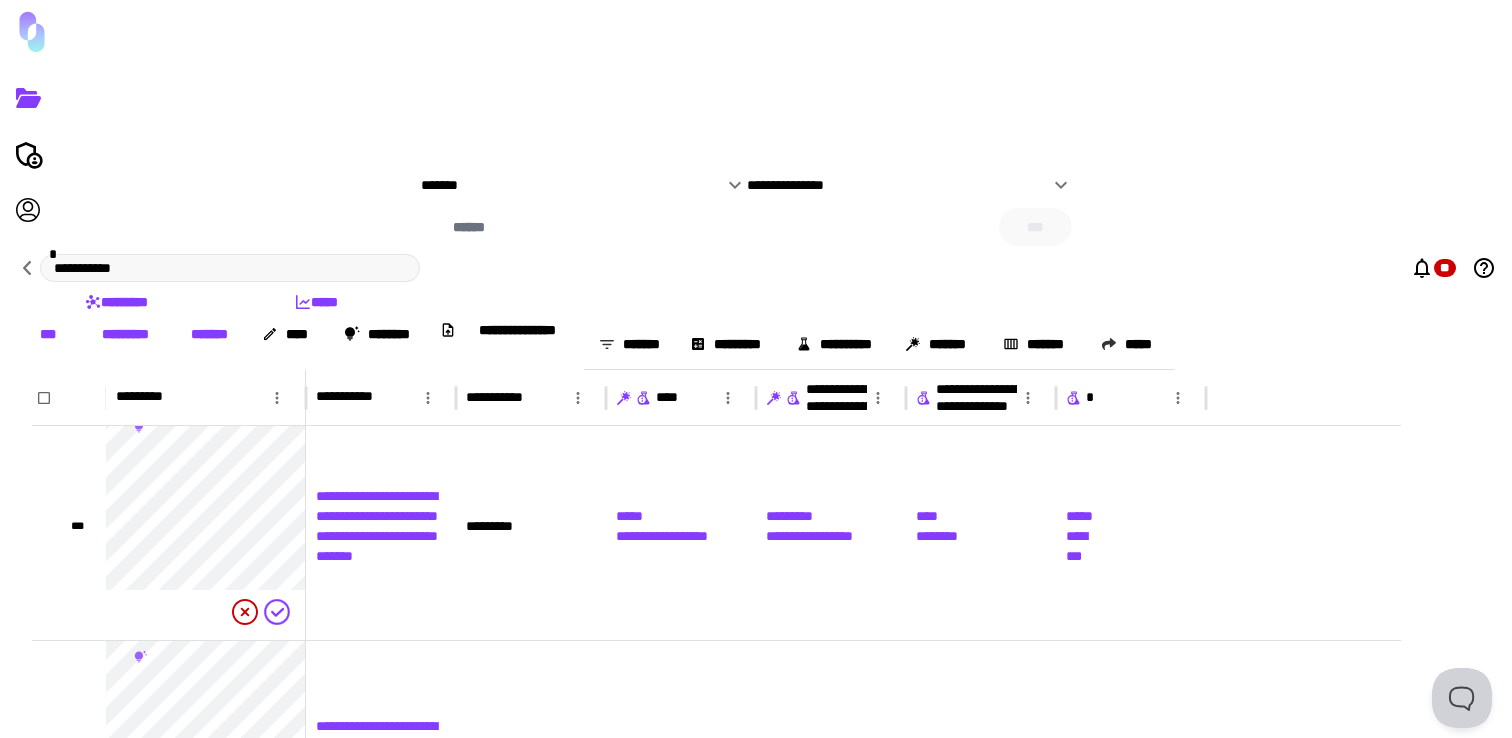 click on "**********" at bounding box center (898, 185) 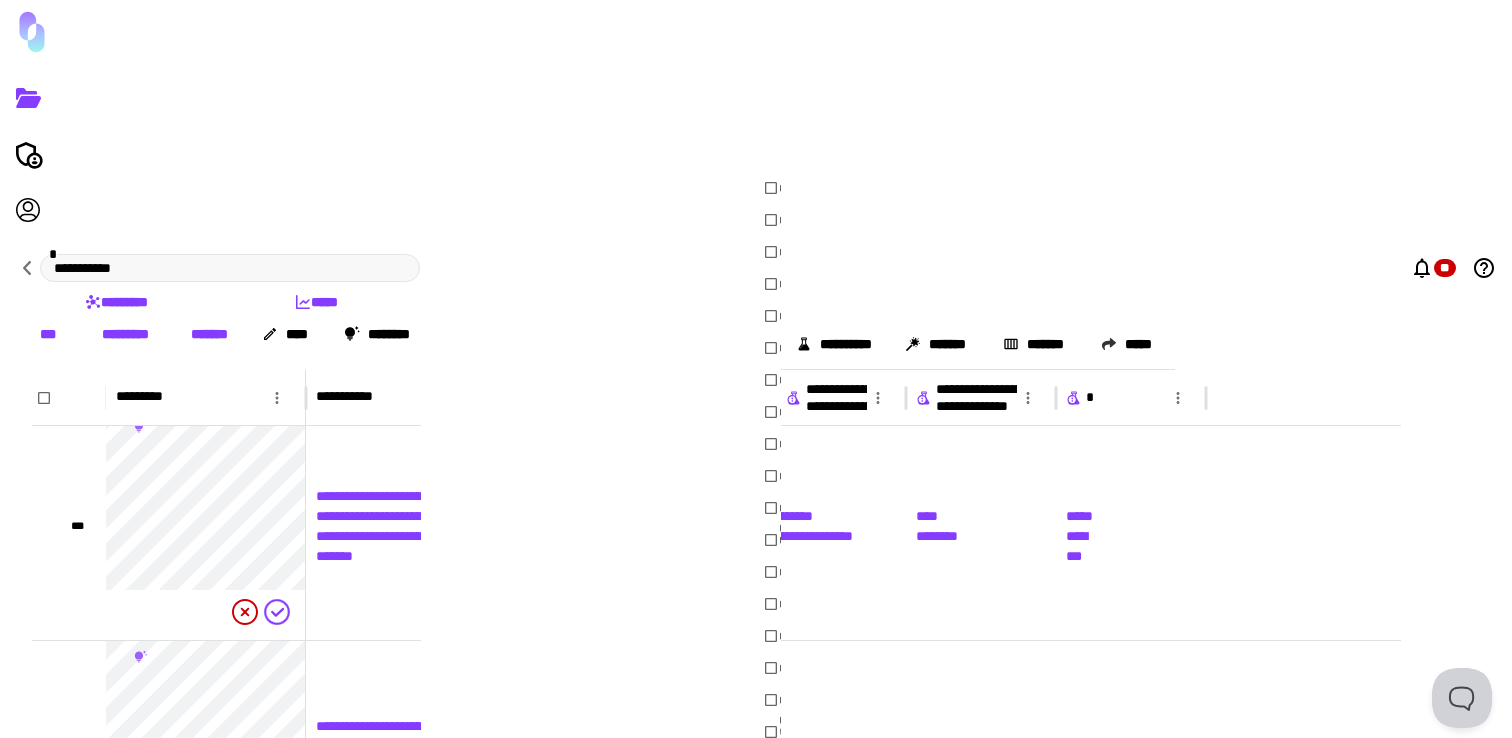 click on "**********" at bounding box center (894, 636) 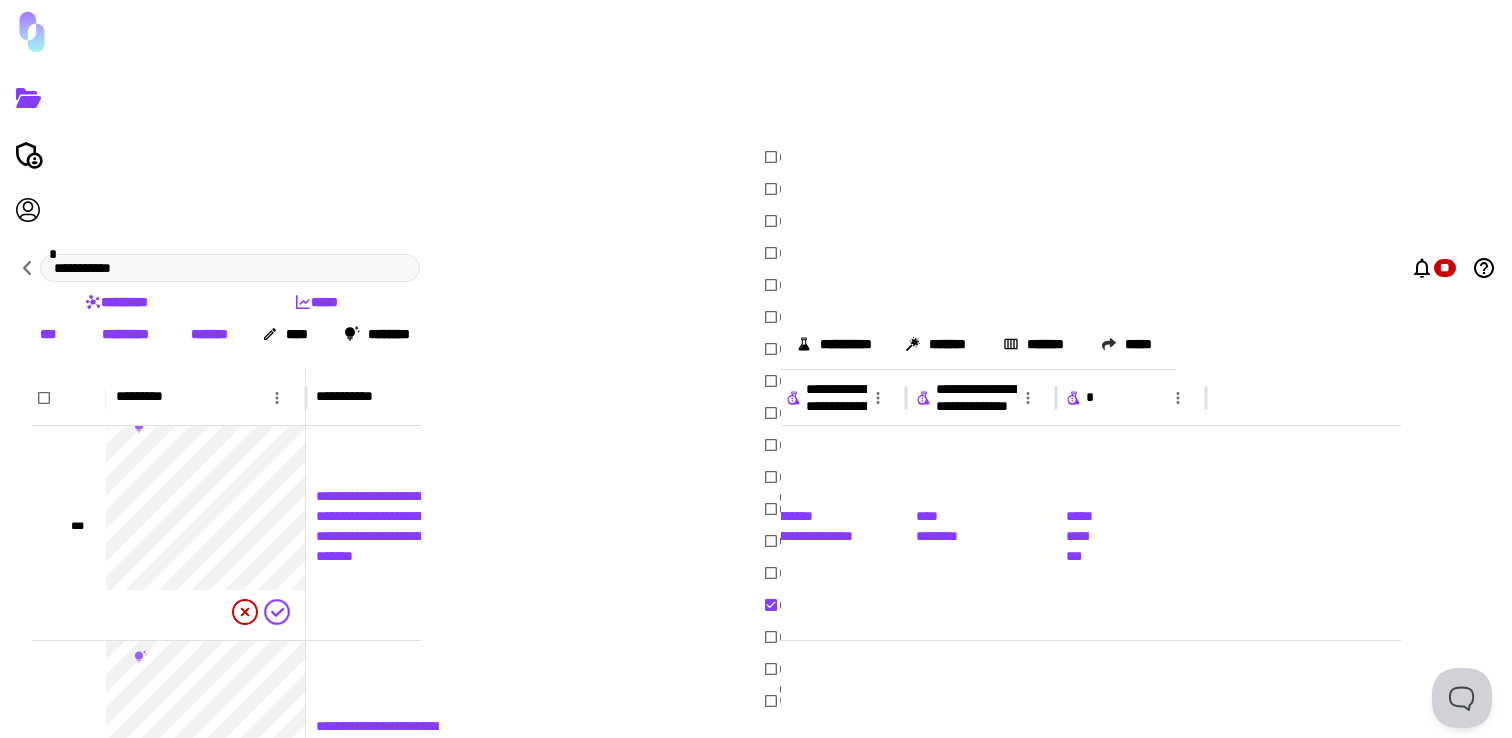 click on "***" at bounding box center (743, 769) 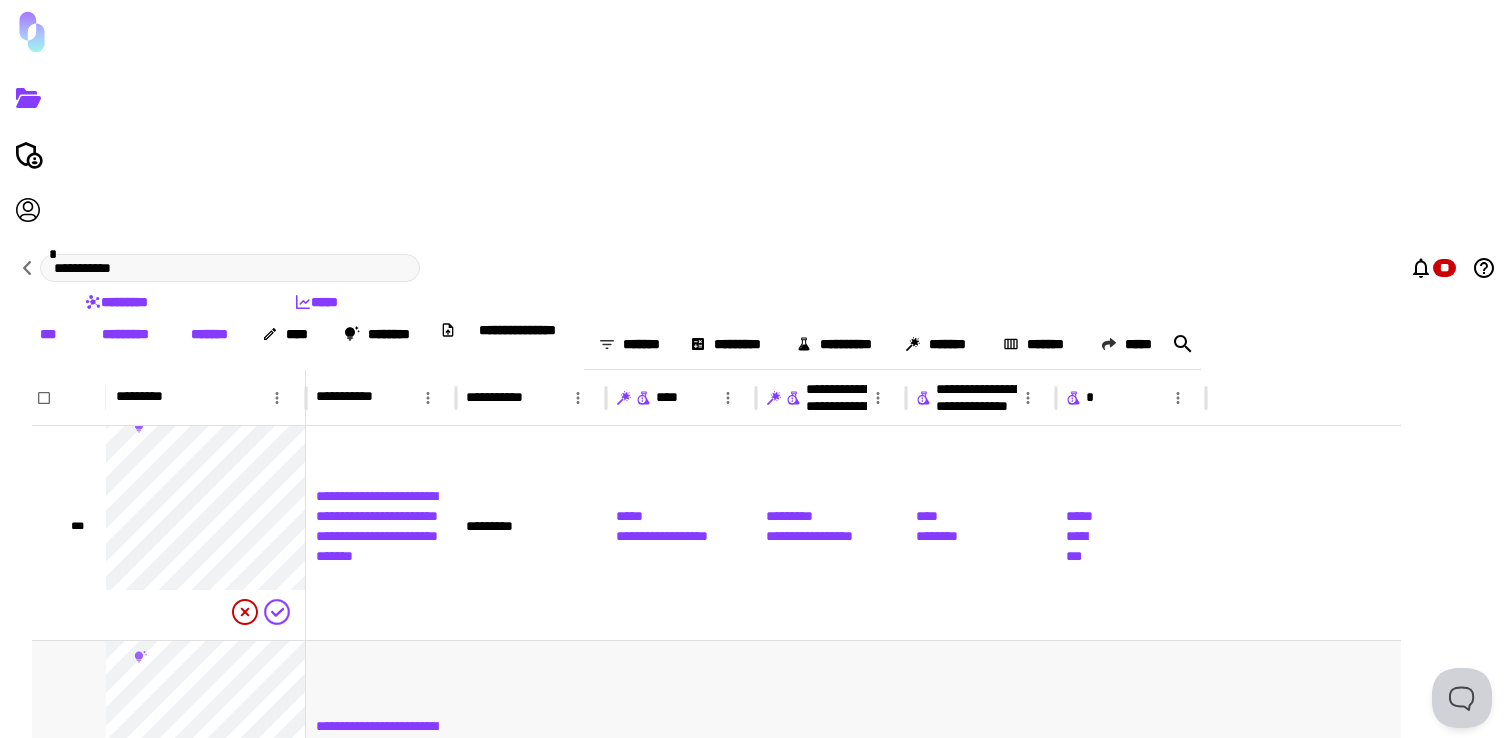 type 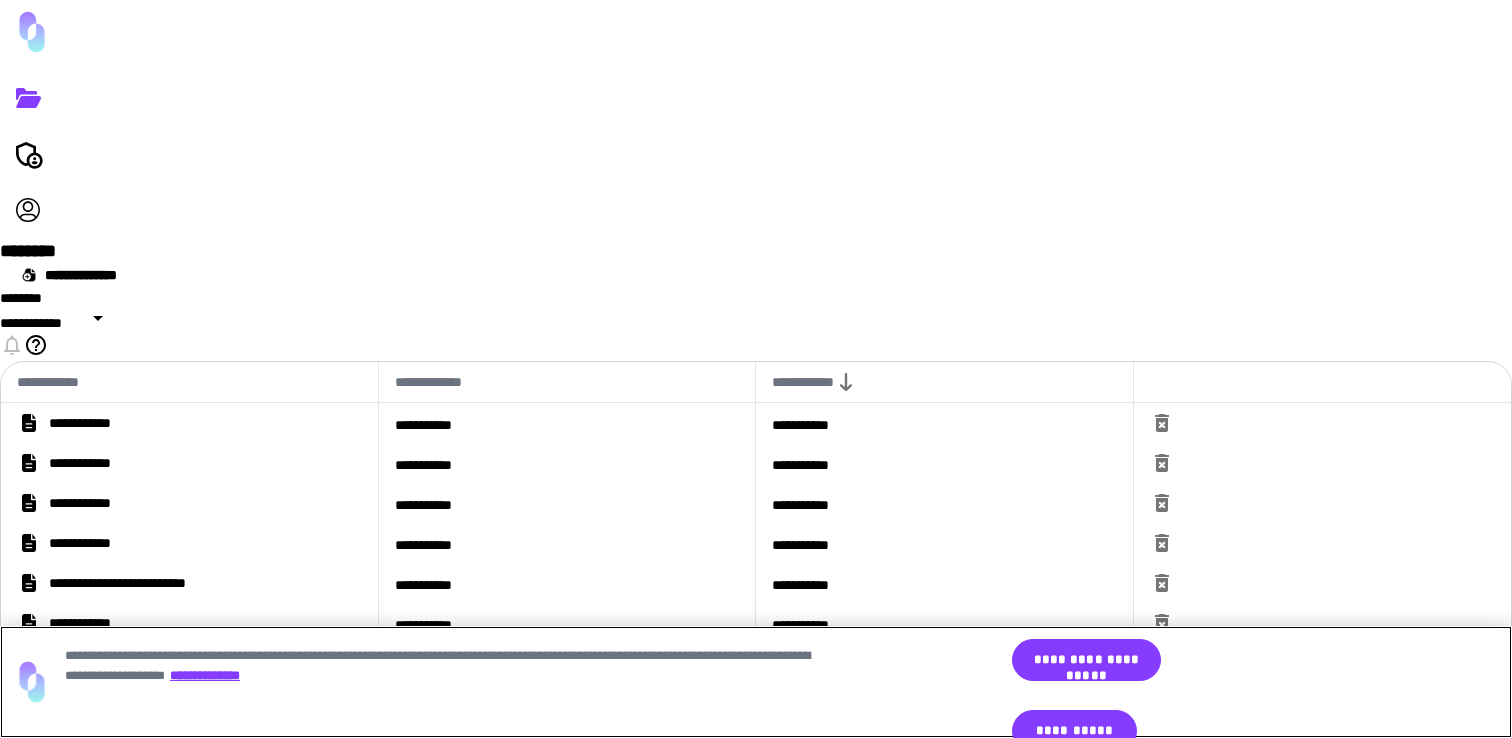 scroll, scrollTop: 0, scrollLeft: 0, axis: both 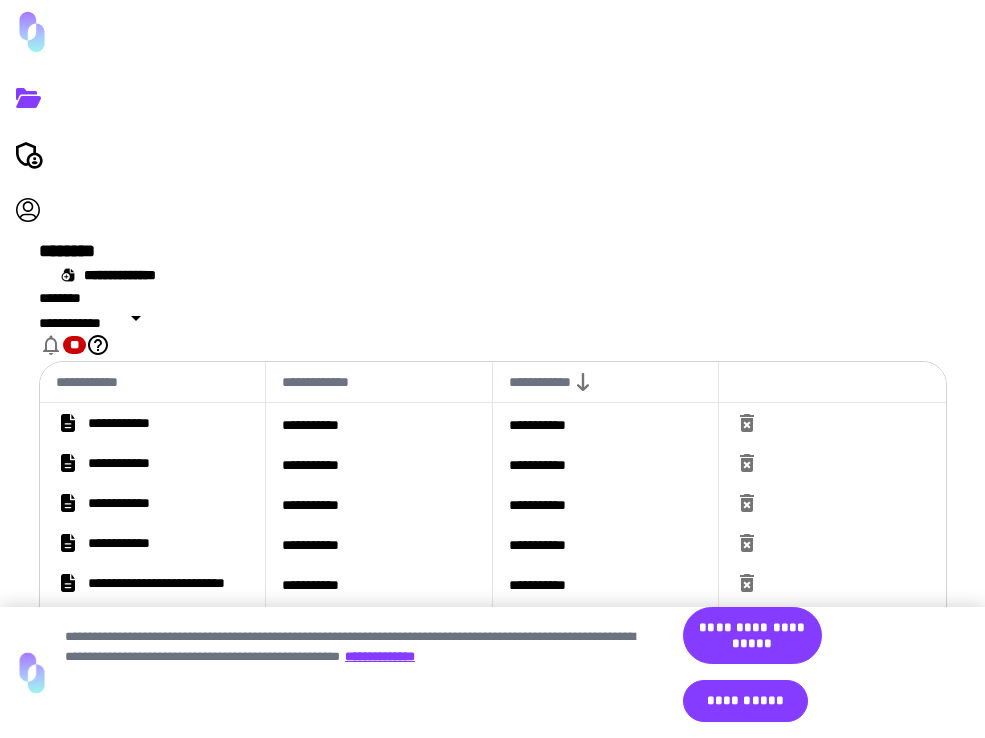 click on "**********" at bounding box center (153, 703) 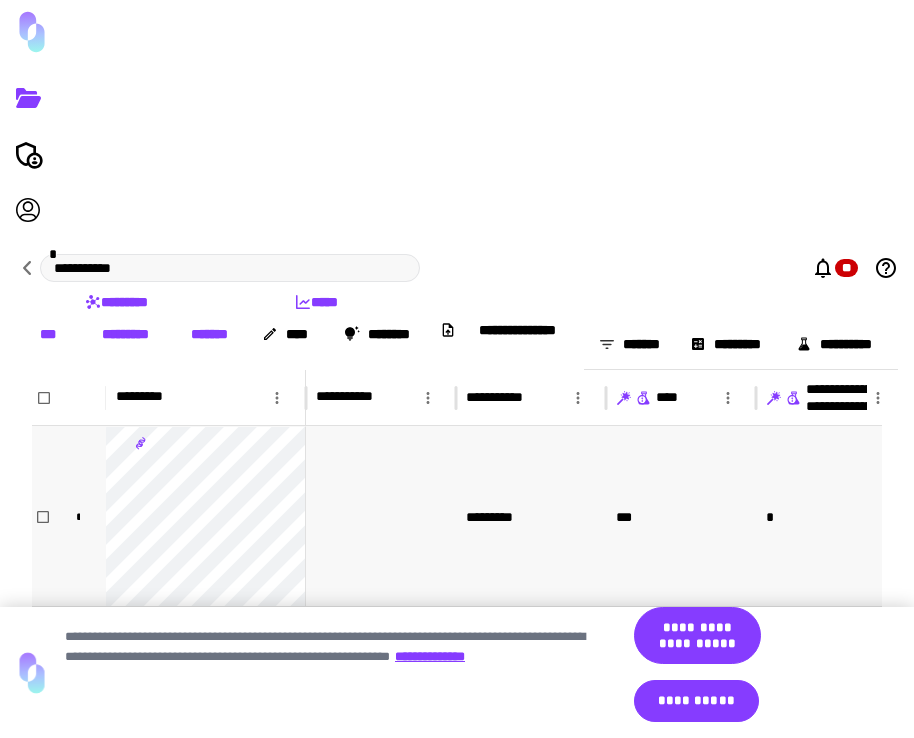 scroll, scrollTop: 0, scrollLeft: 403, axis: horizontal 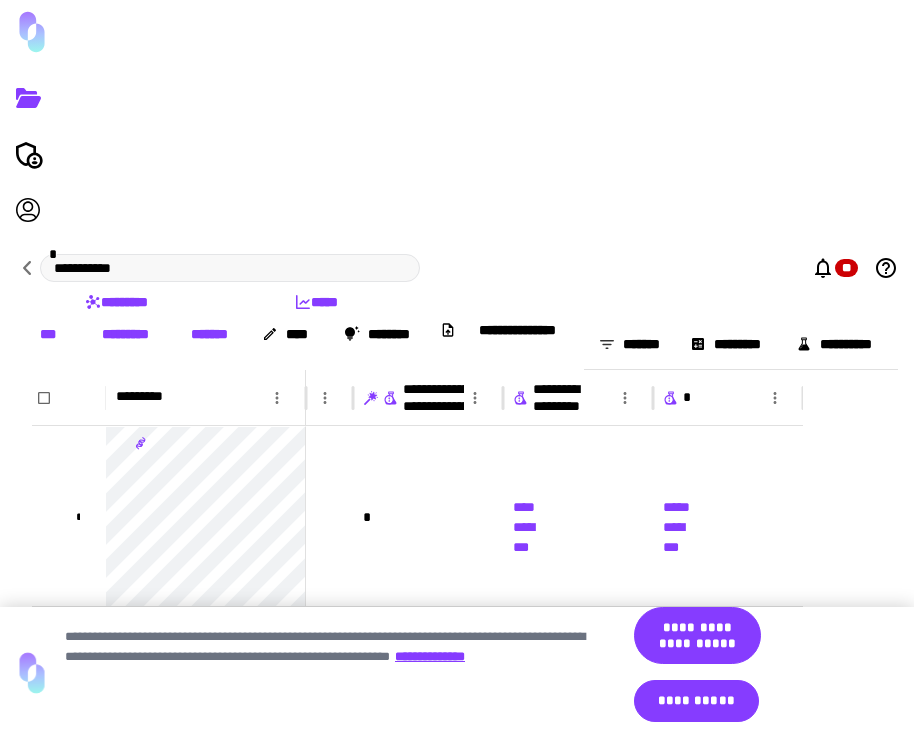 click 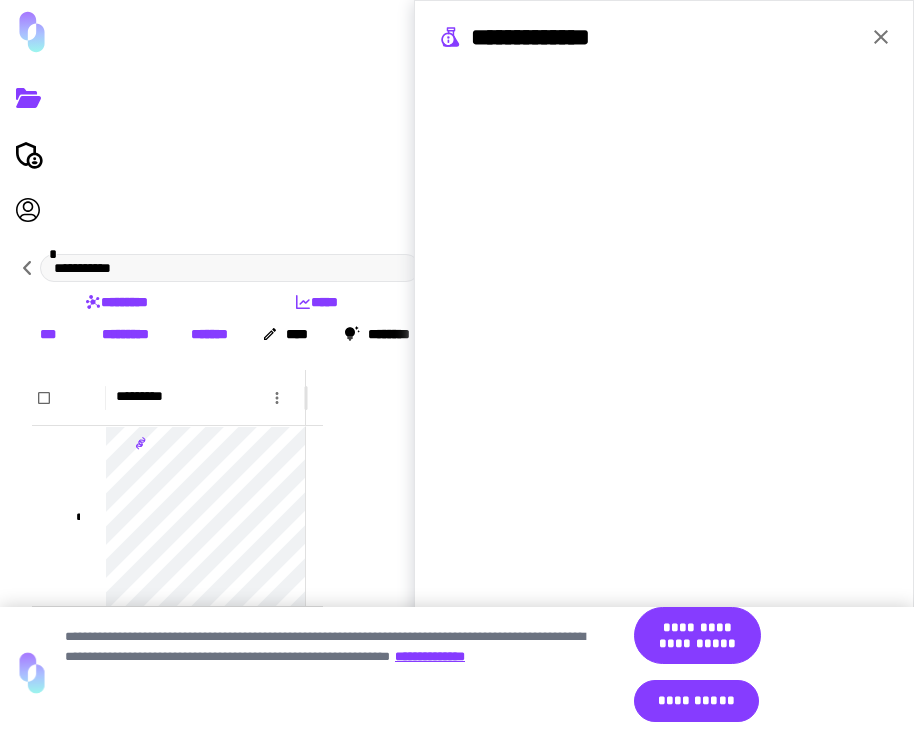 click 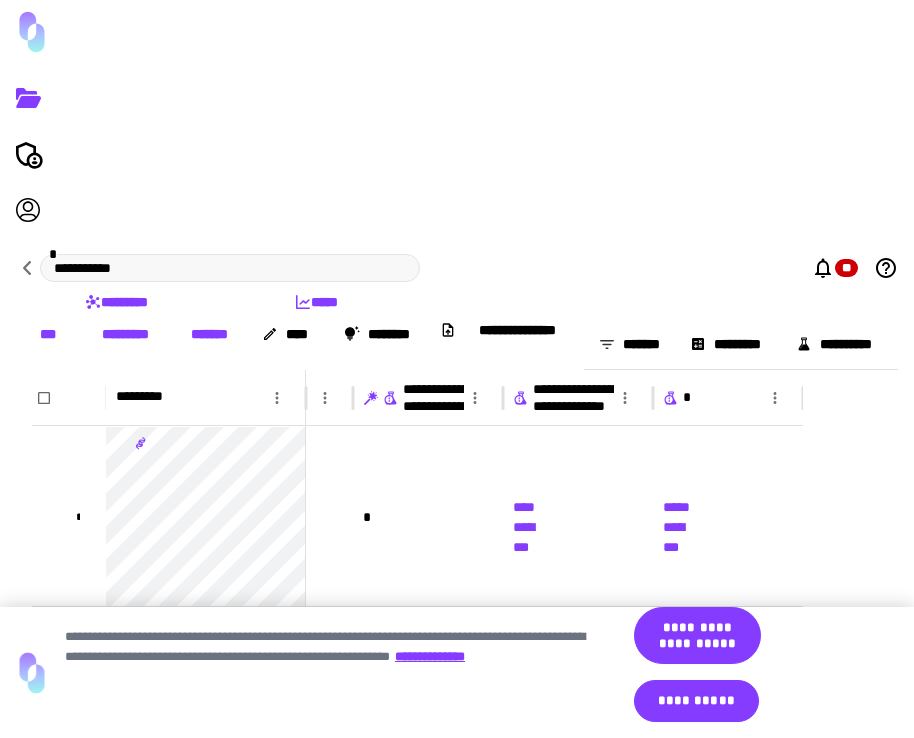 click 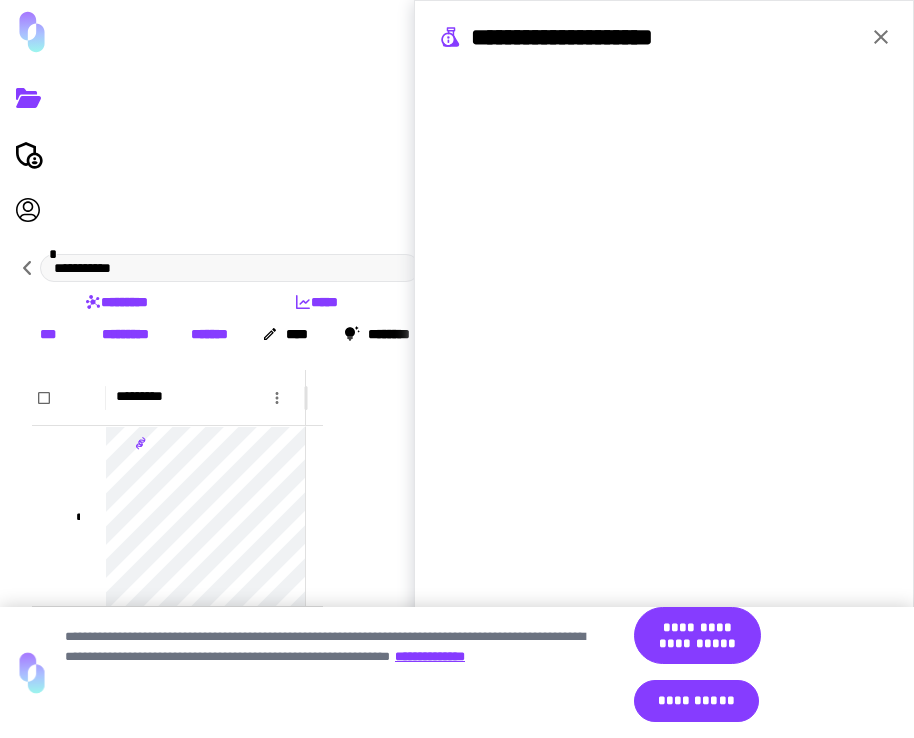 click 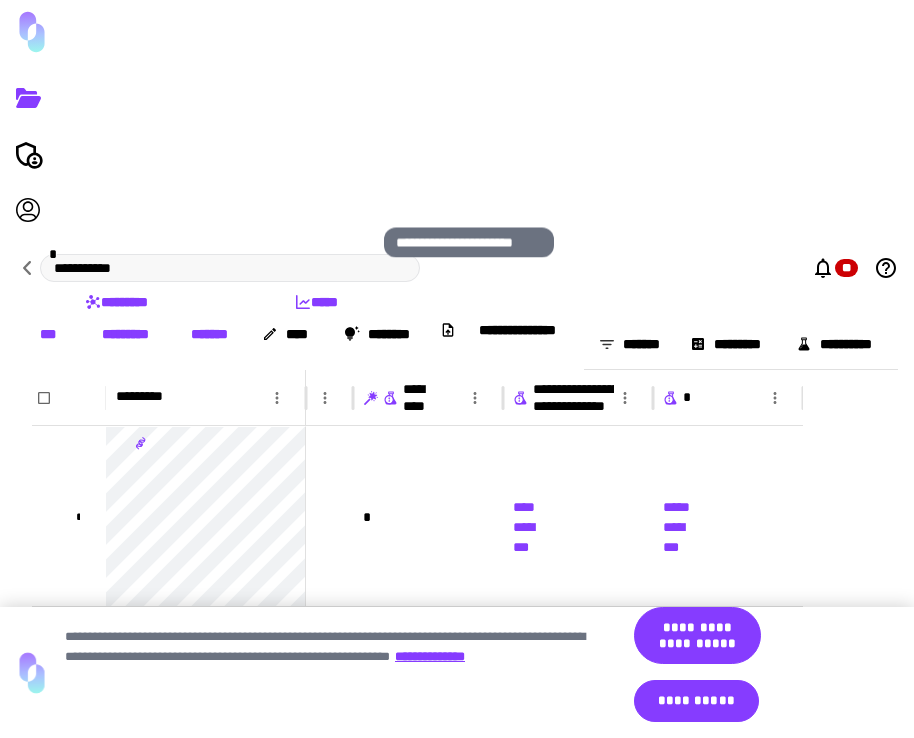 click 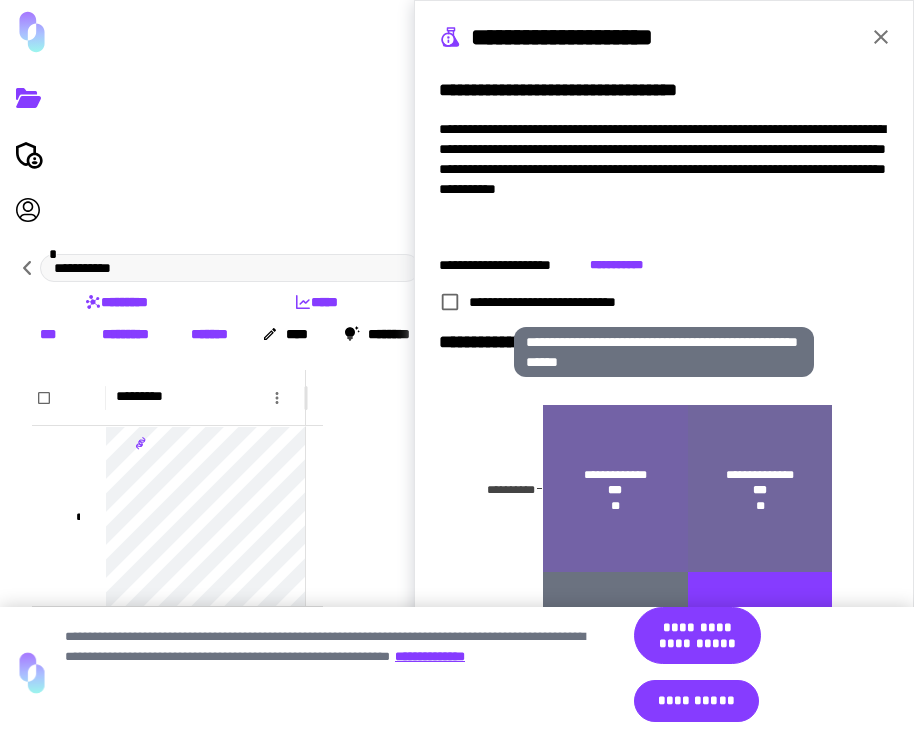 click on "**********" at bounding box center [558, 302] 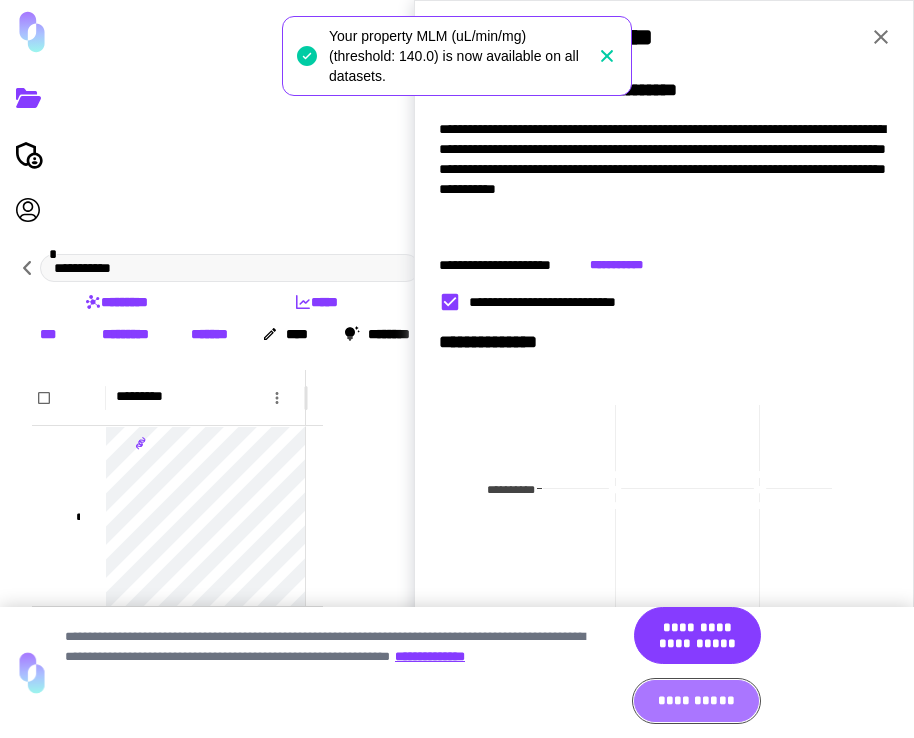 click on "**********" at bounding box center [696, 701] 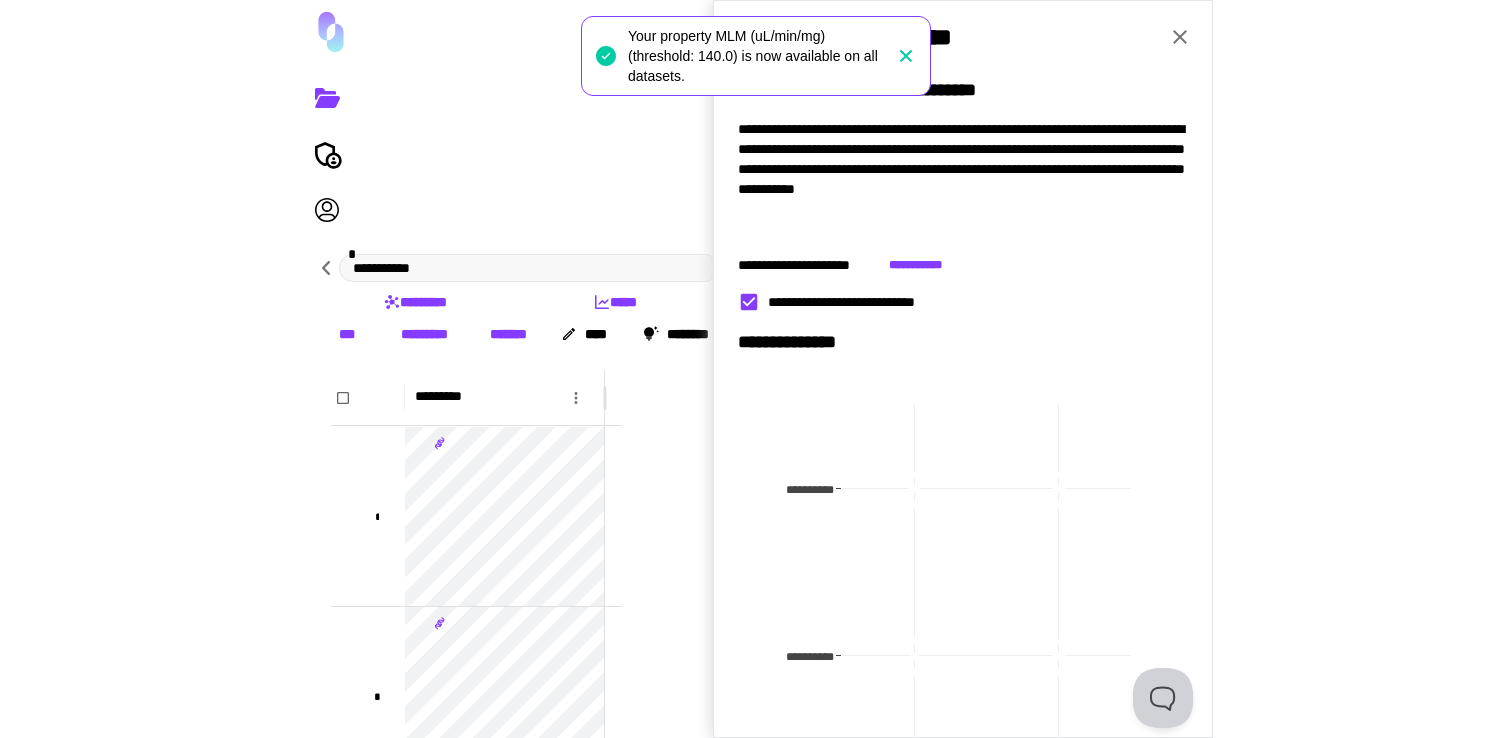 scroll, scrollTop: 0, scrollLeft: 253, axis: horizontal 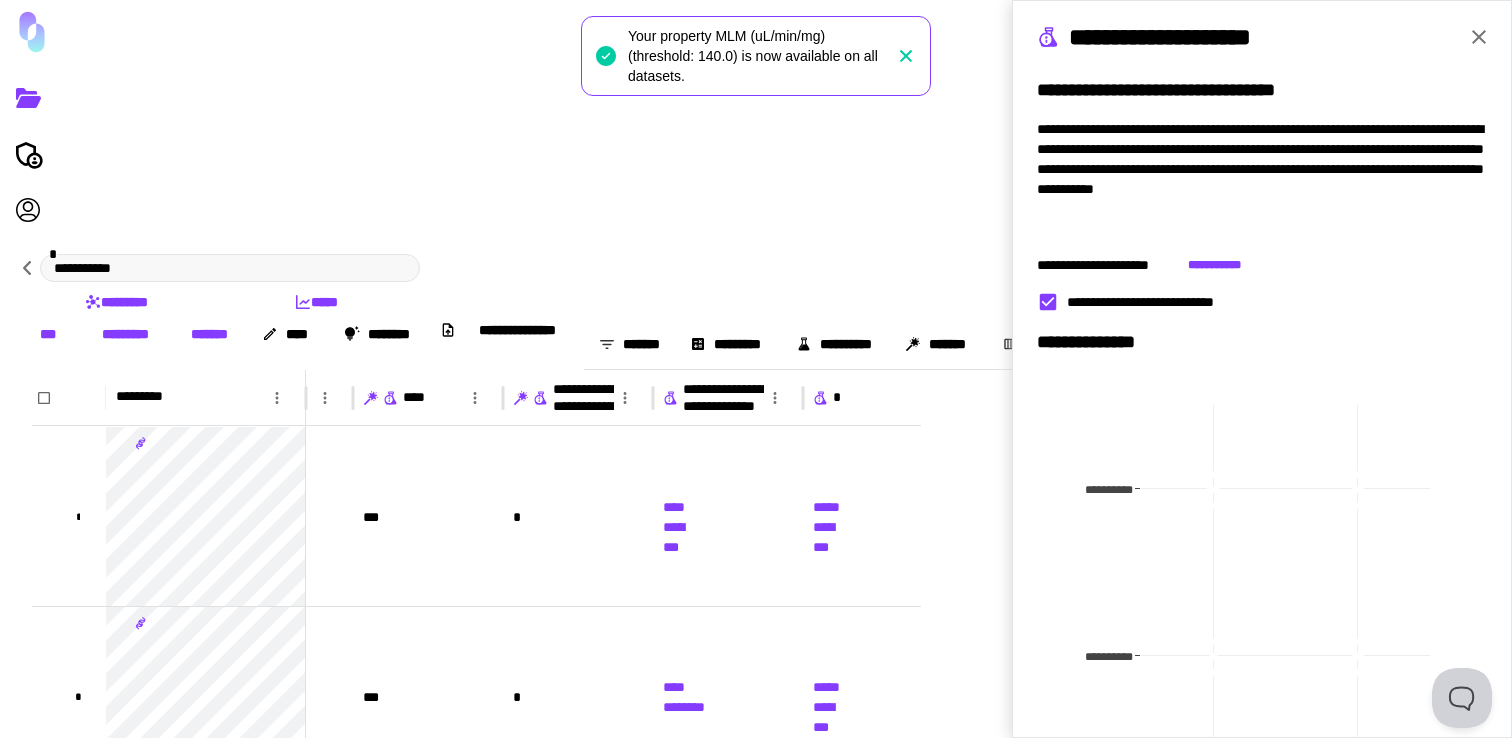 click 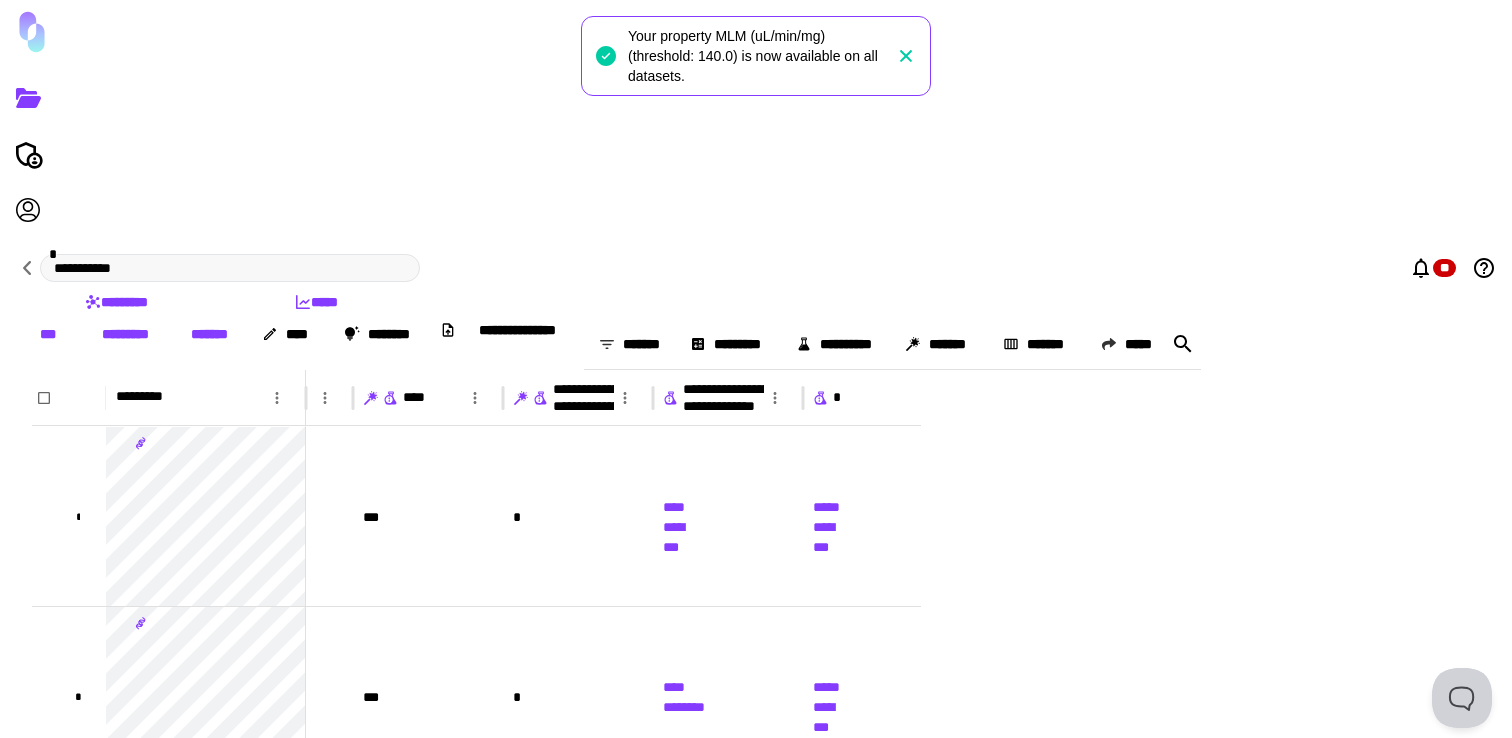 scroll, scrollTop: 0, scrollLeft: 0, axis: both 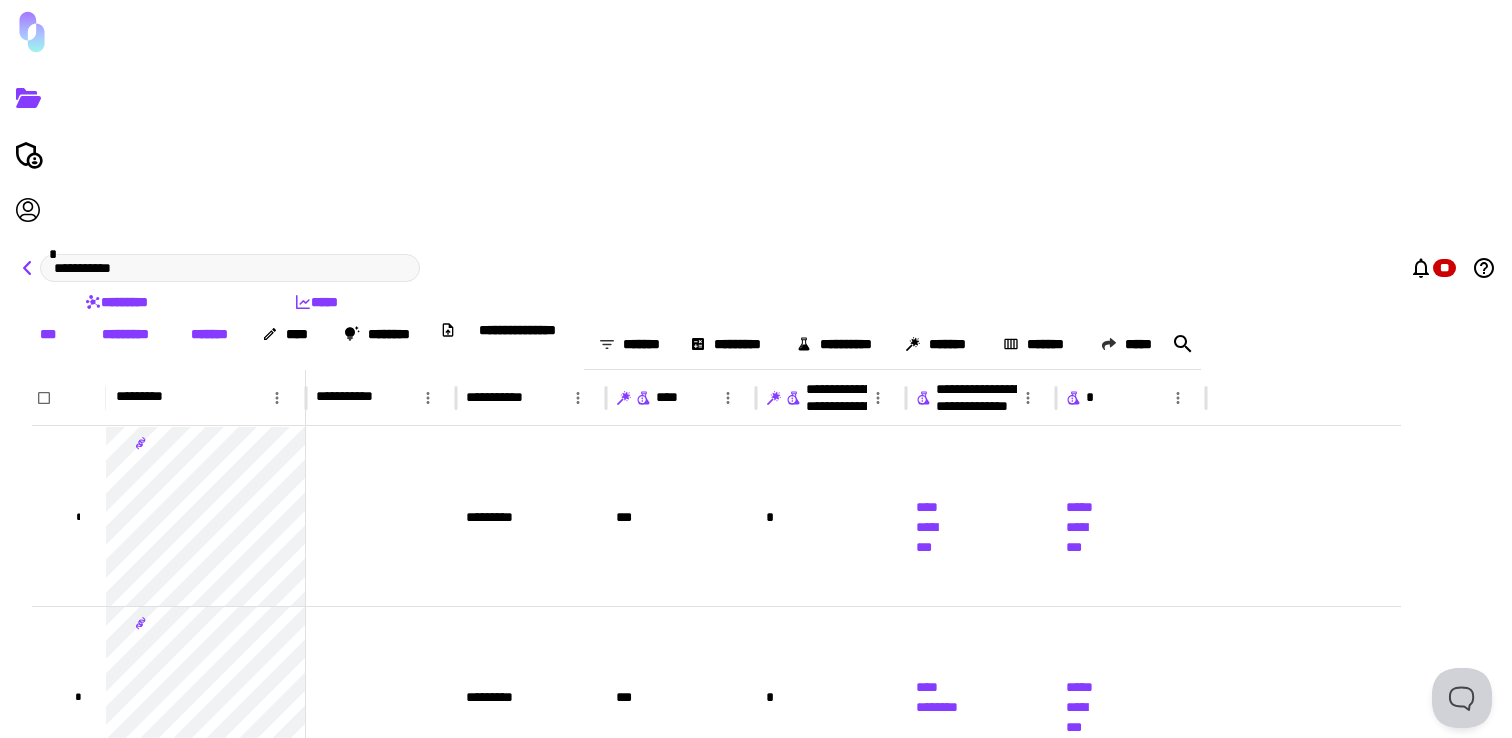 click 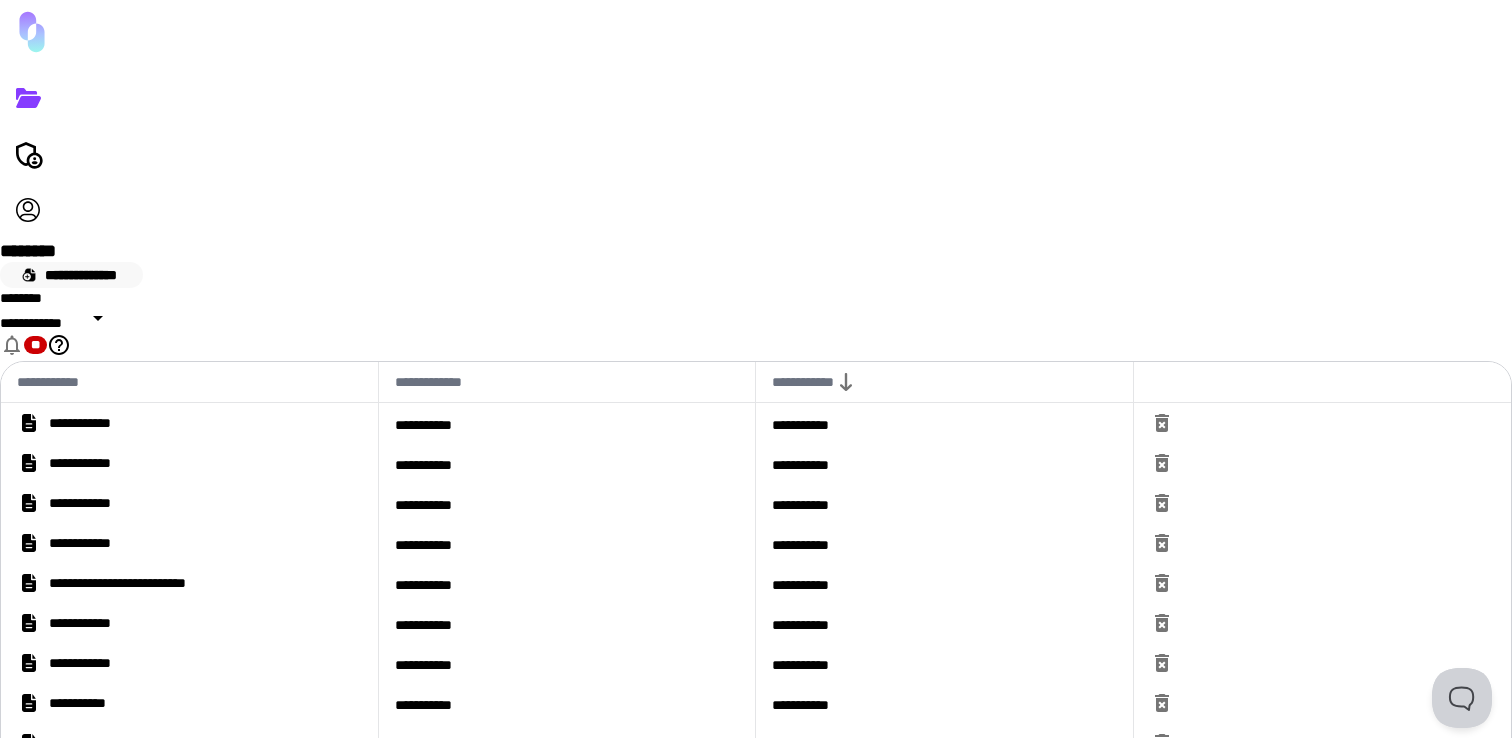 click on "**********" at bounding box center (71, 275) 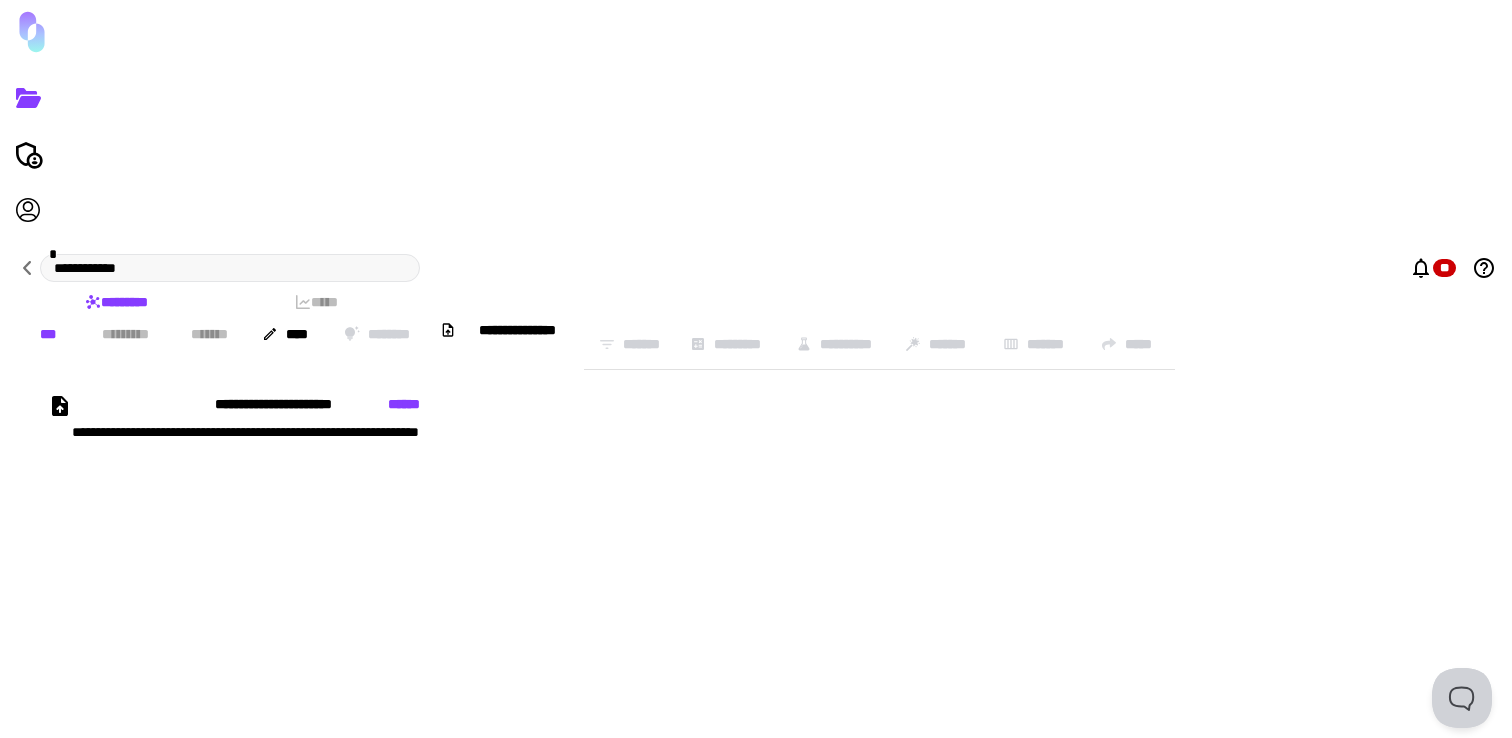 click on "**********" at bounding box center (410, 484) 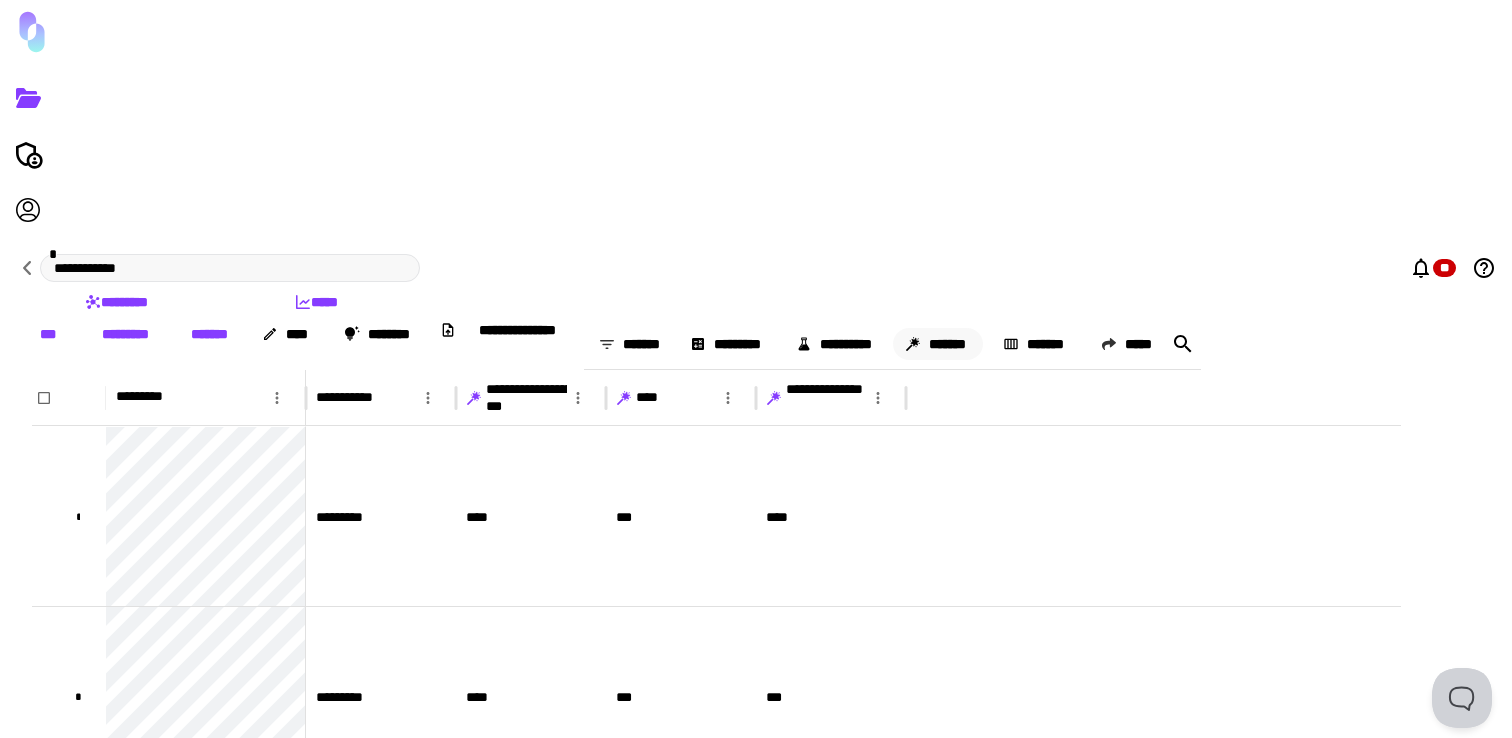 click on "*******" at bounding box center (938, 344) 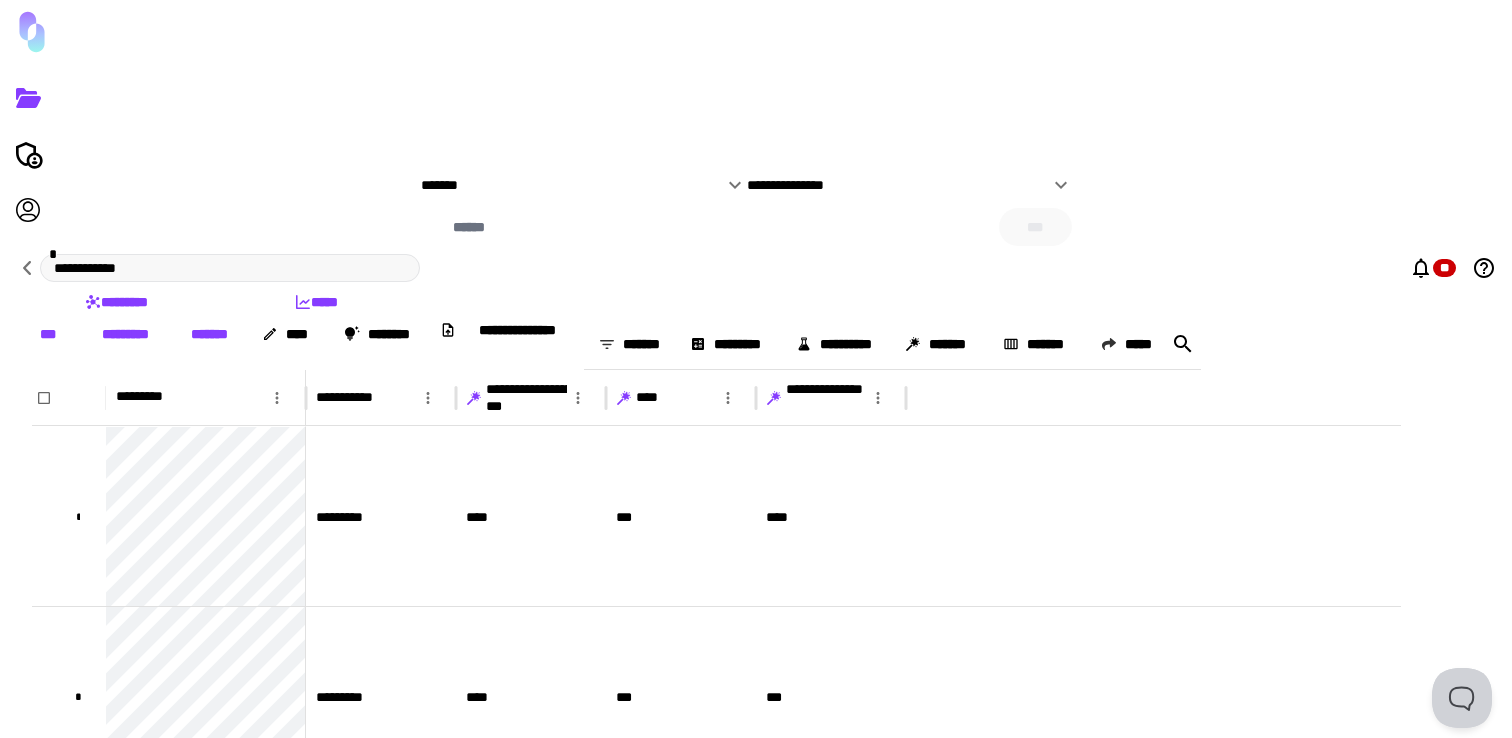 click on "**********" at bounding box center (898, 185) 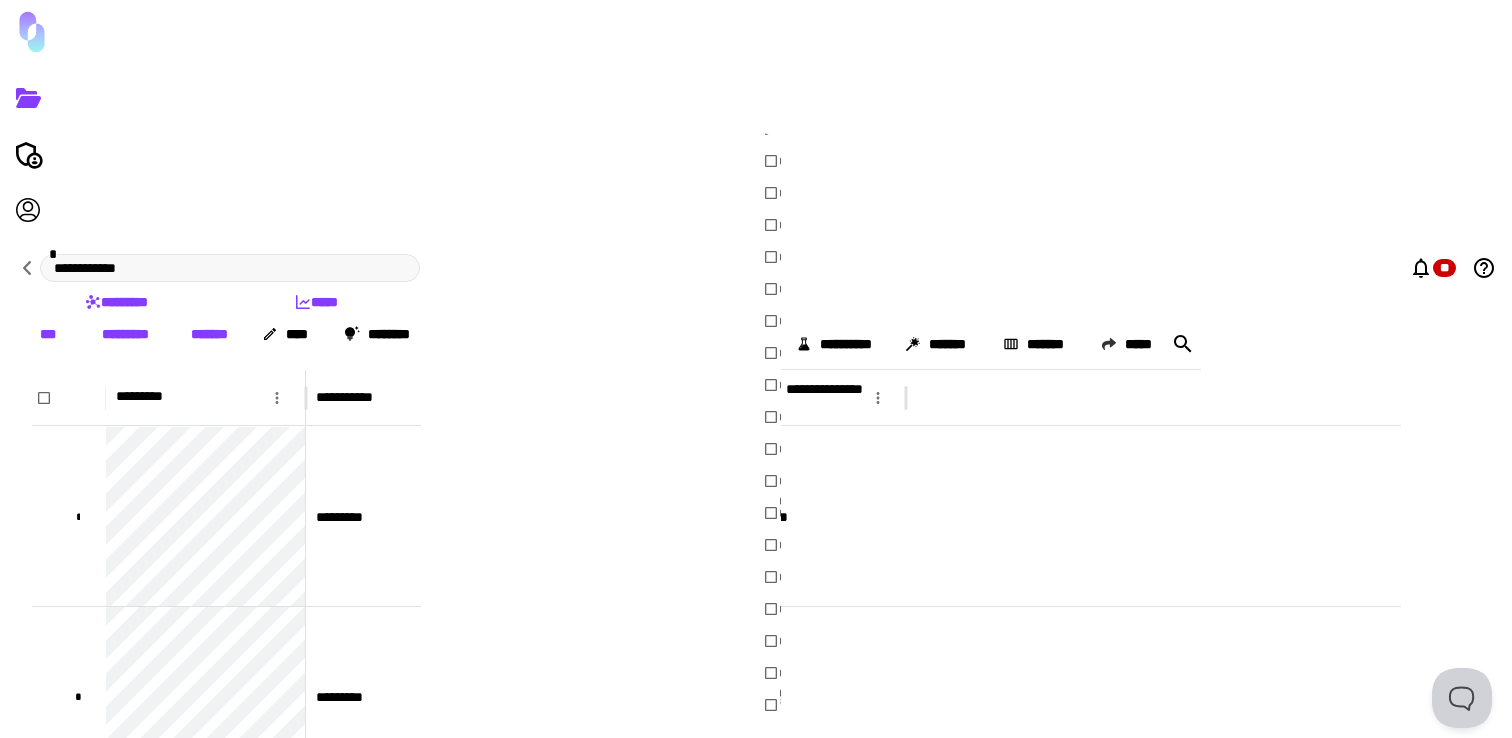 scroll, scrollTop: 0, scrollLeft: 0, axis: both 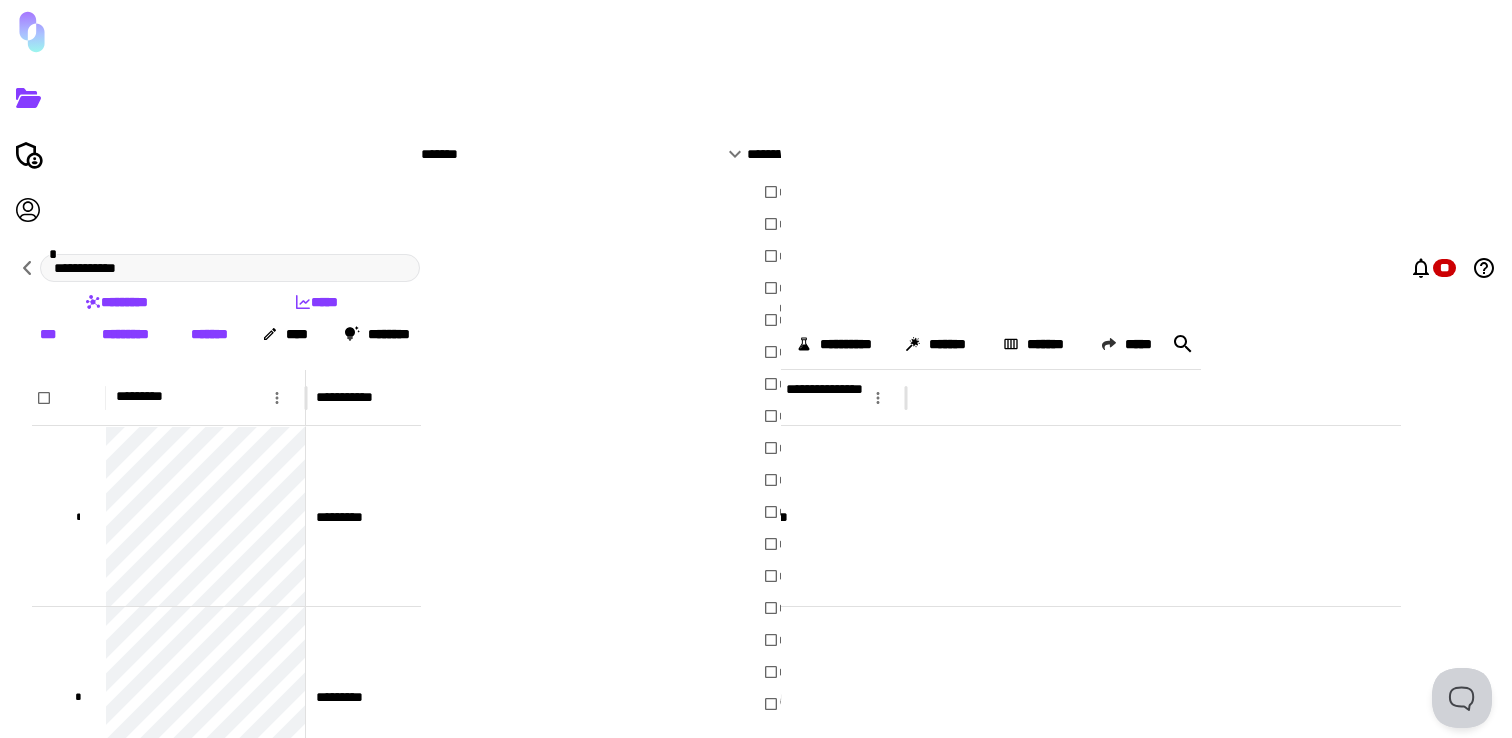 click on "**********" at bounding box center [890, 192] 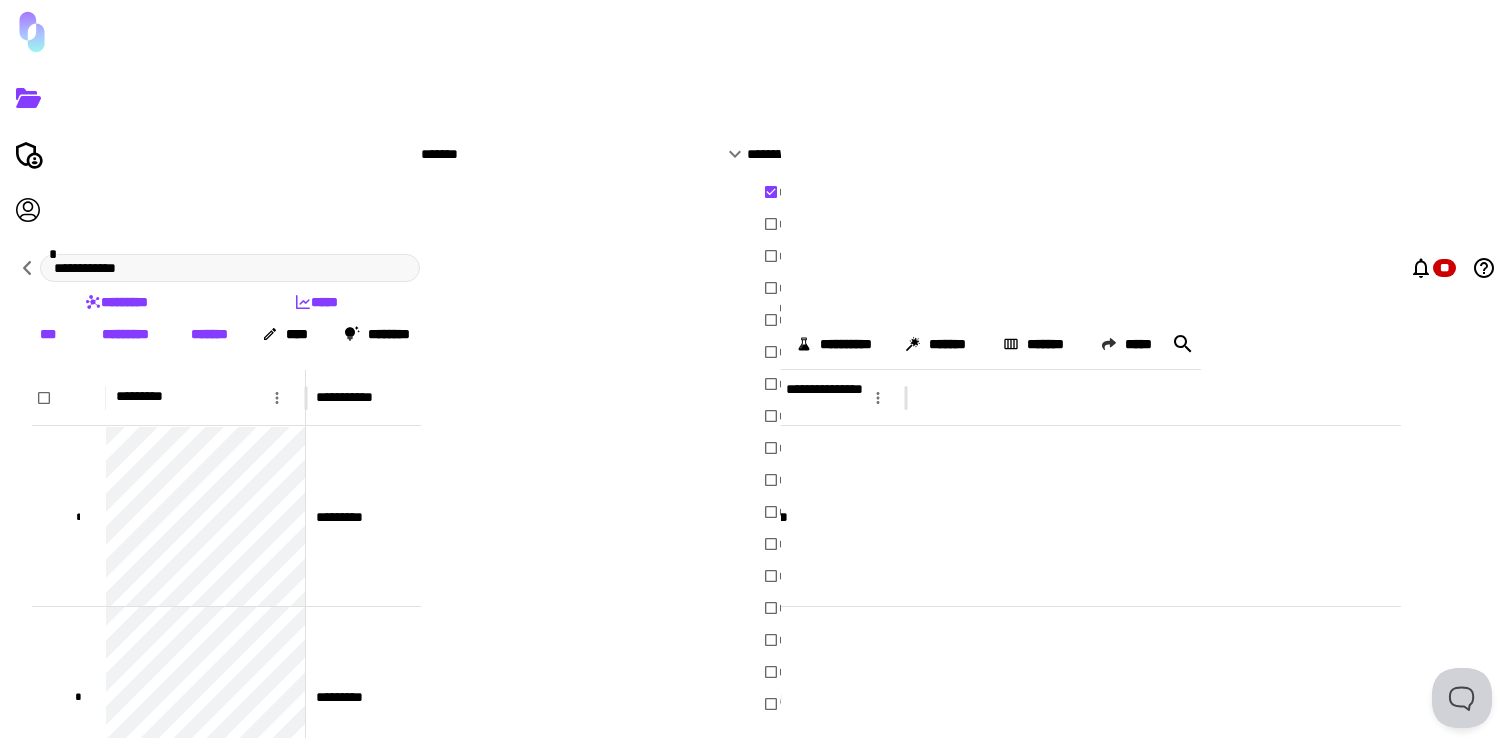 click on "***" at bounding box center (743, 1252) 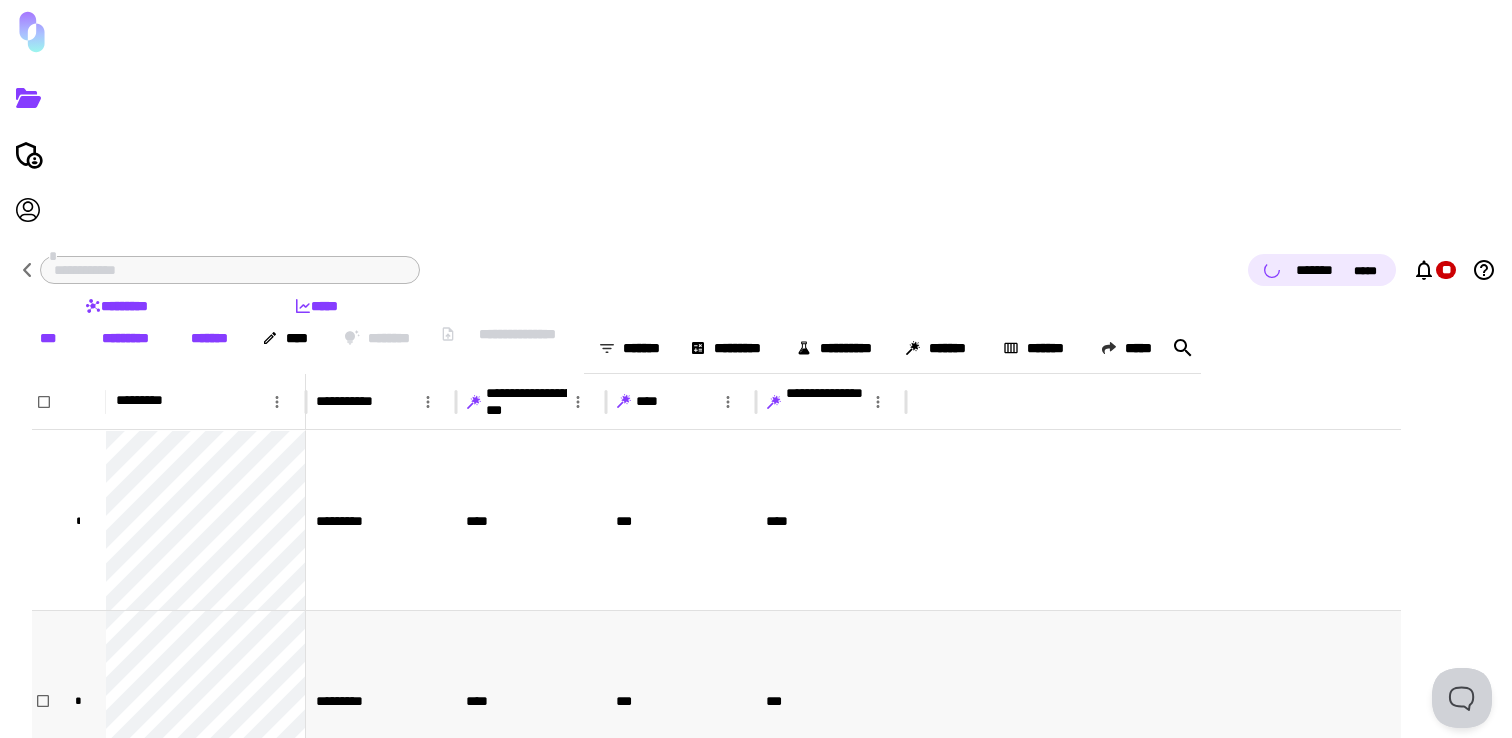 scroll, scrollTop: 709, scrollLeft: 0, axis: vertical 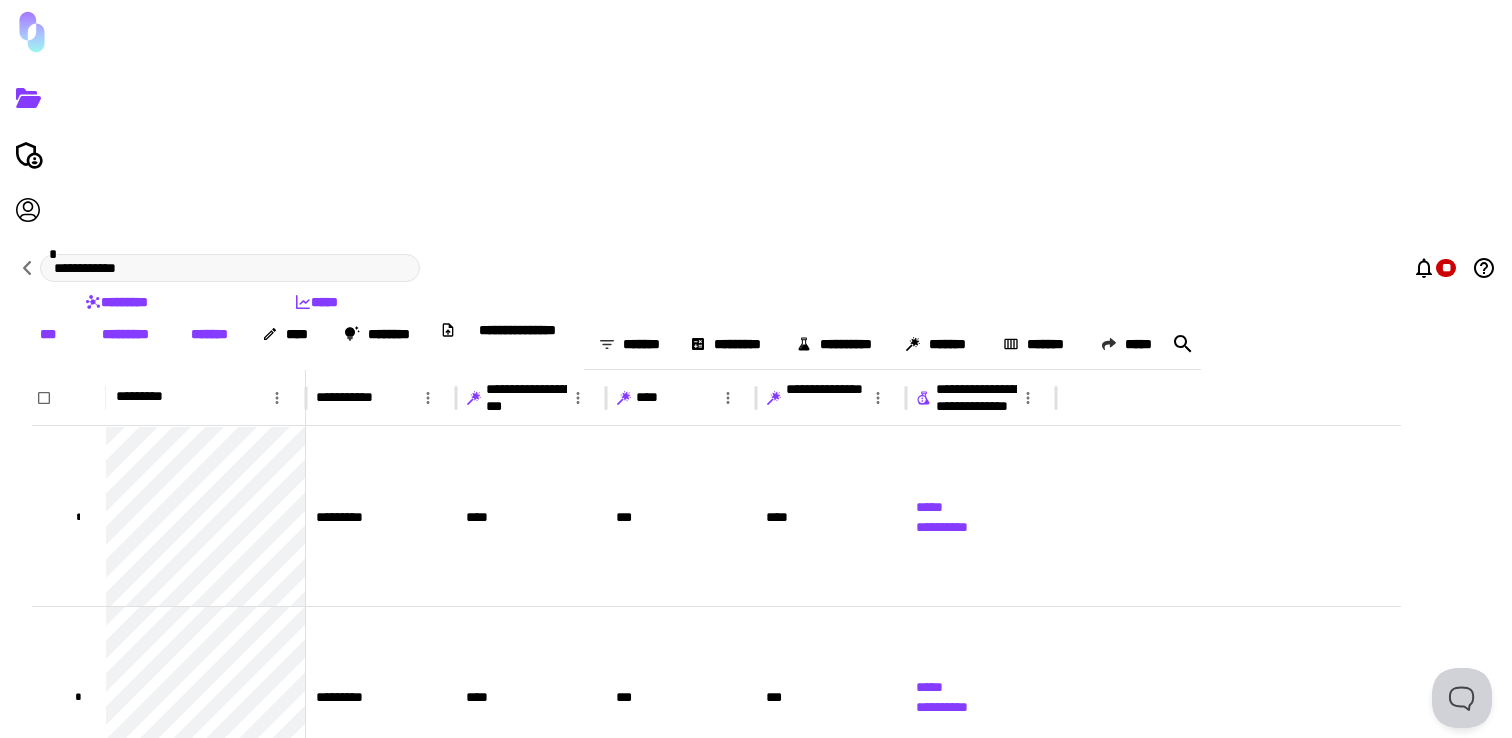 type 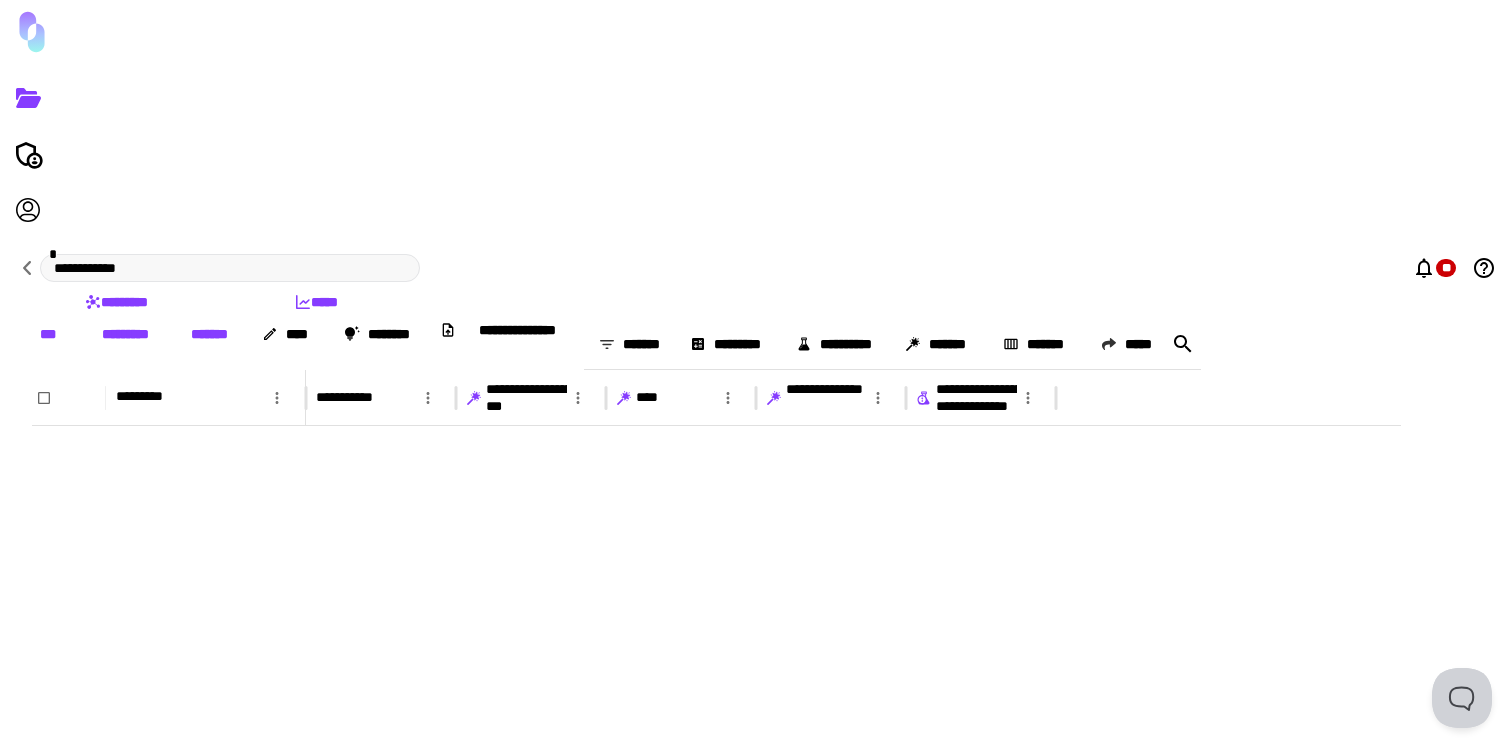 scroll, scrollTop: 2064, scrollLeft: 0, axis: vertical 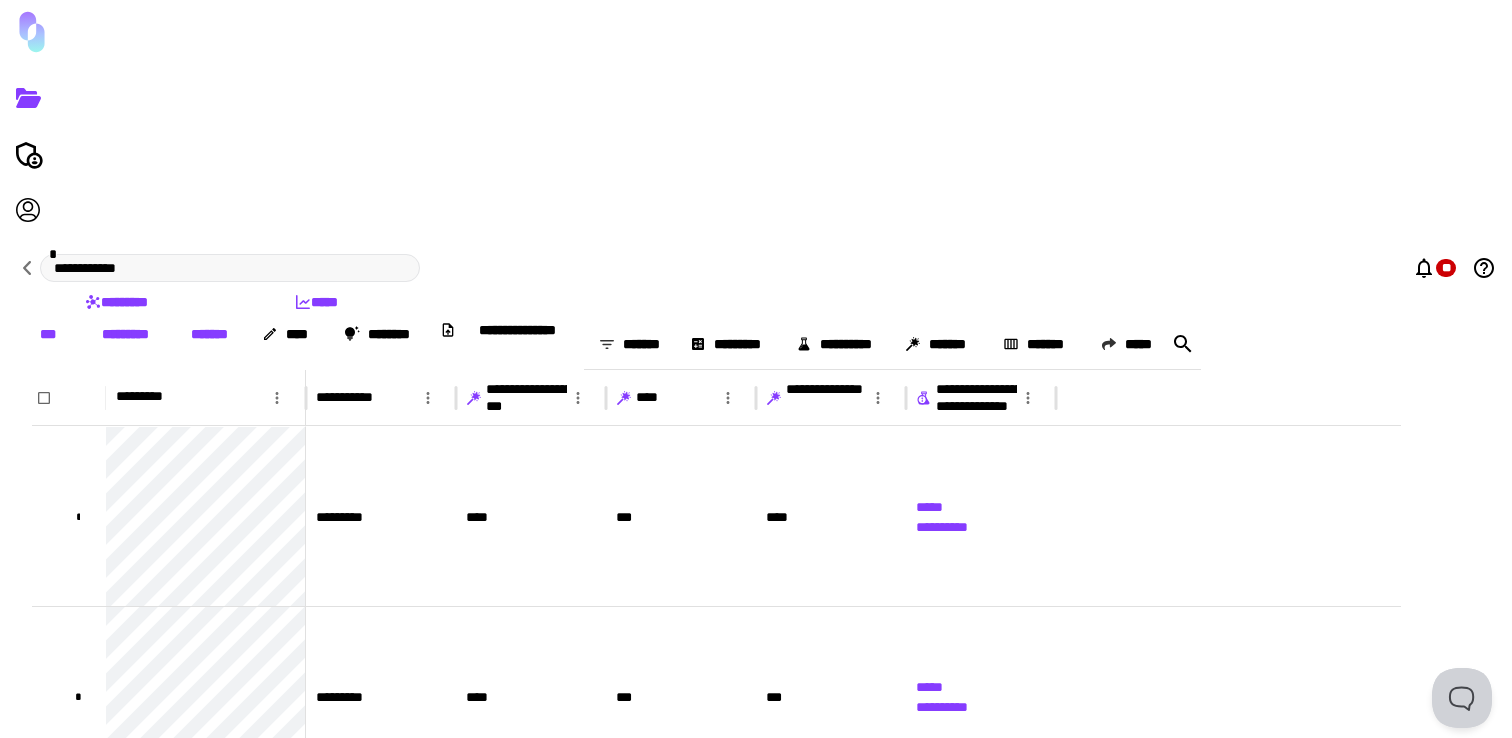 click on "**********" at bounding box center [756, 583] 